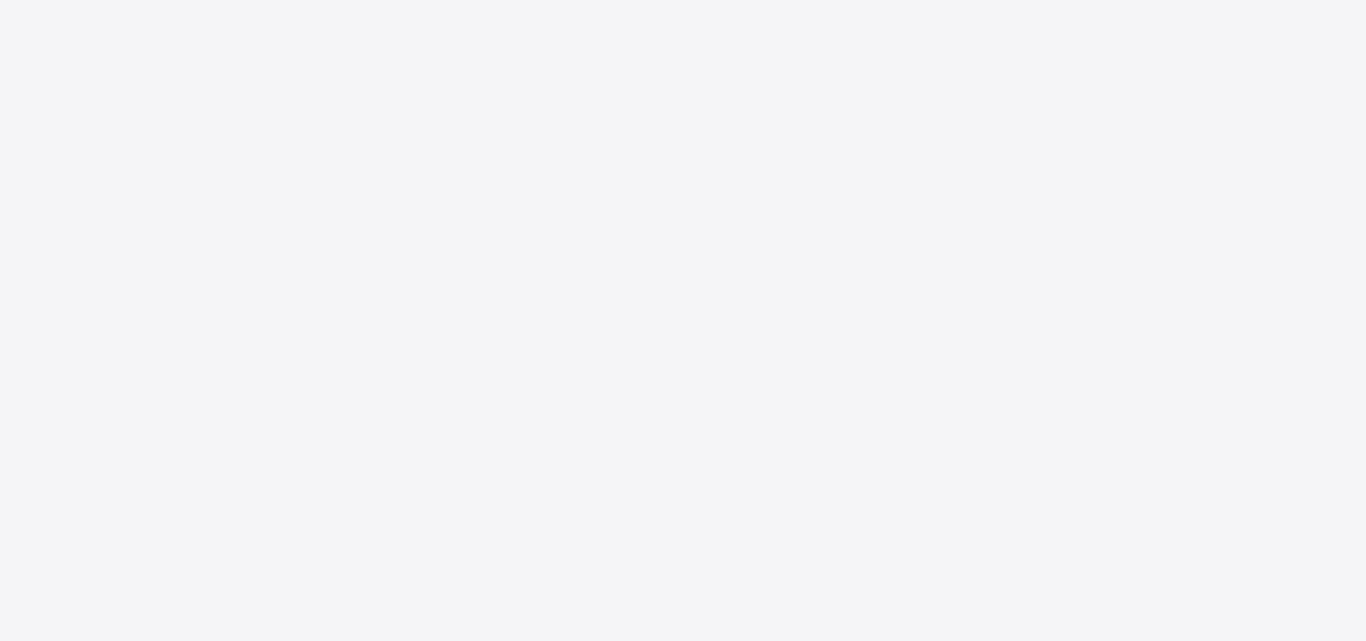 scroll, scrollTop: 0, scrollLeft: 0, axis: both 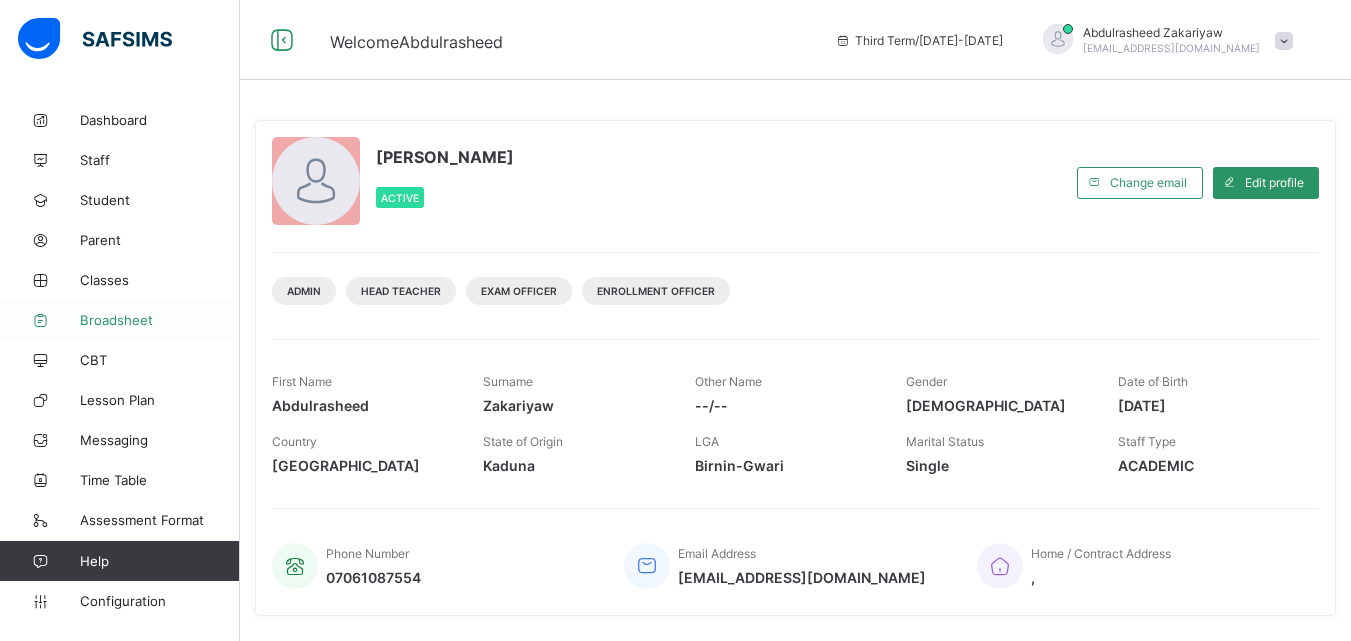 click on "Broadsheet" at bounding box center [120, 320] 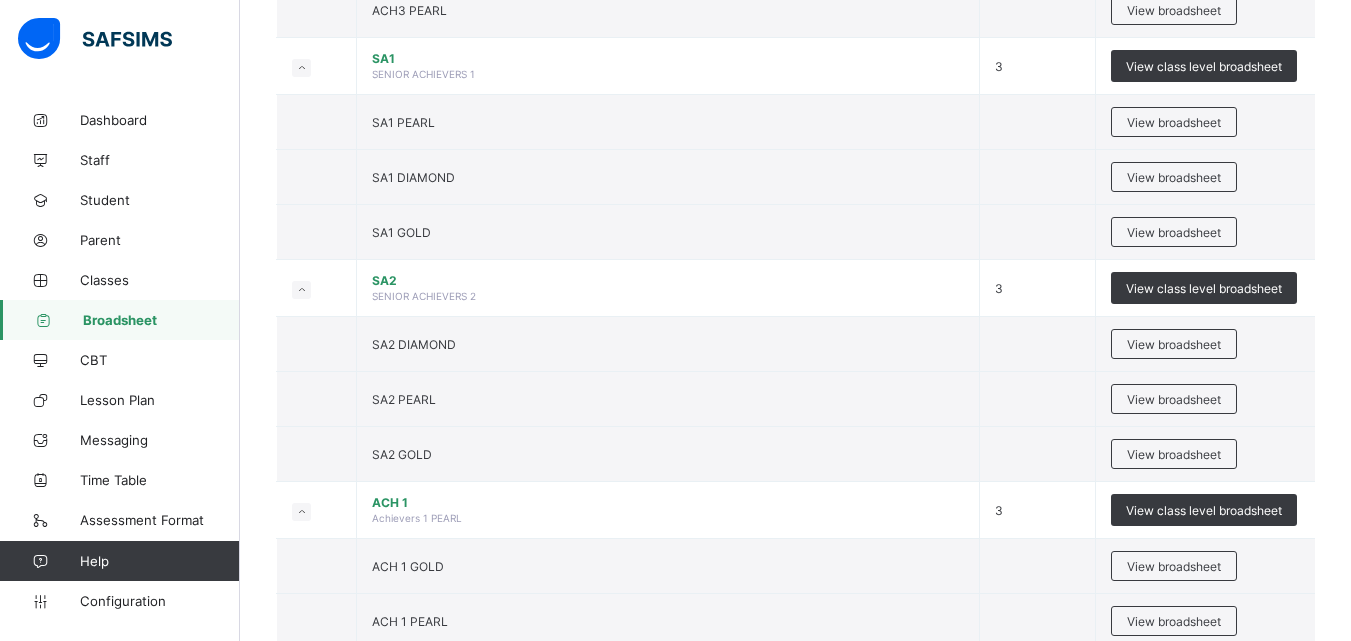 scroll, scrollTop: 3360, scrollLeft: 0, axis: vertical 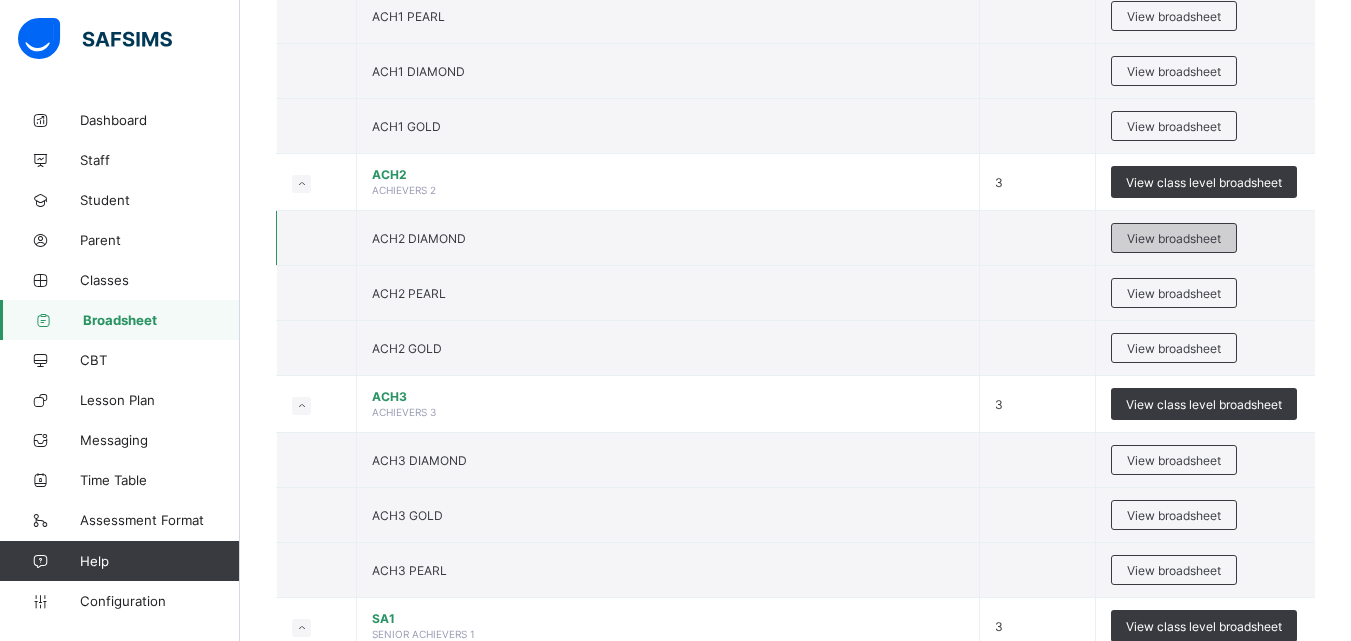 click on "View broadsheet" at bounding box center (1174, 238) 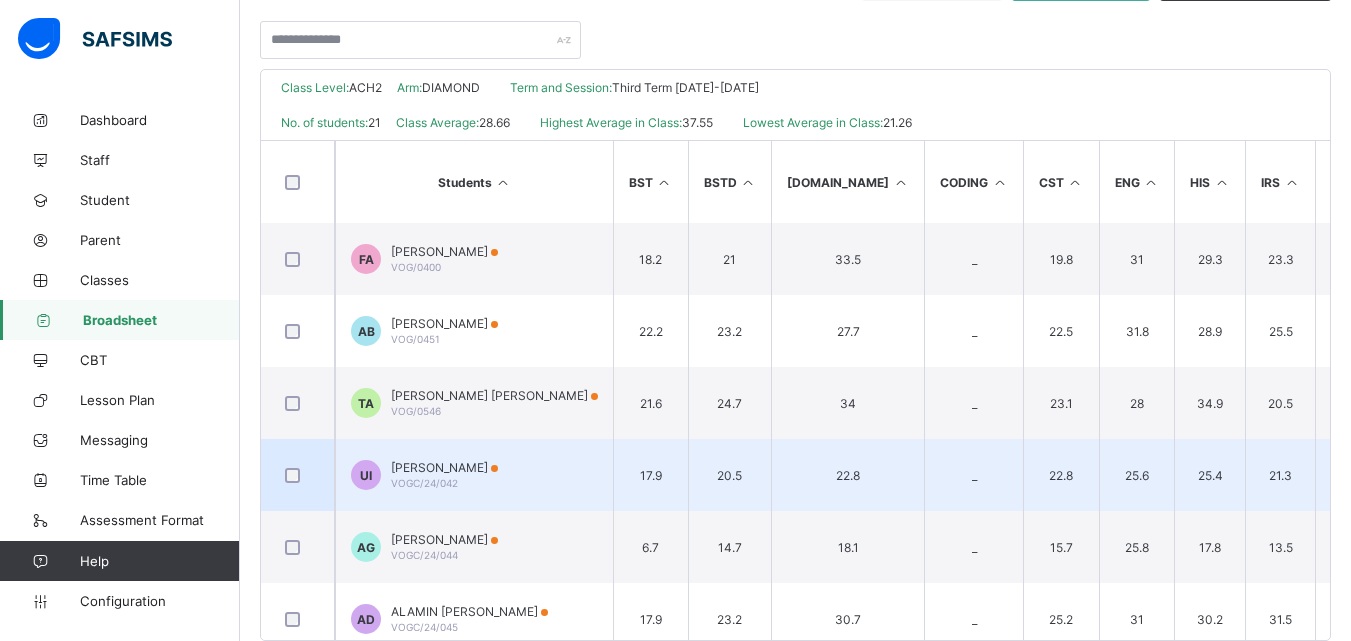 scroll, scrollTop: 440, scrollLeft: 0, axis: vertical 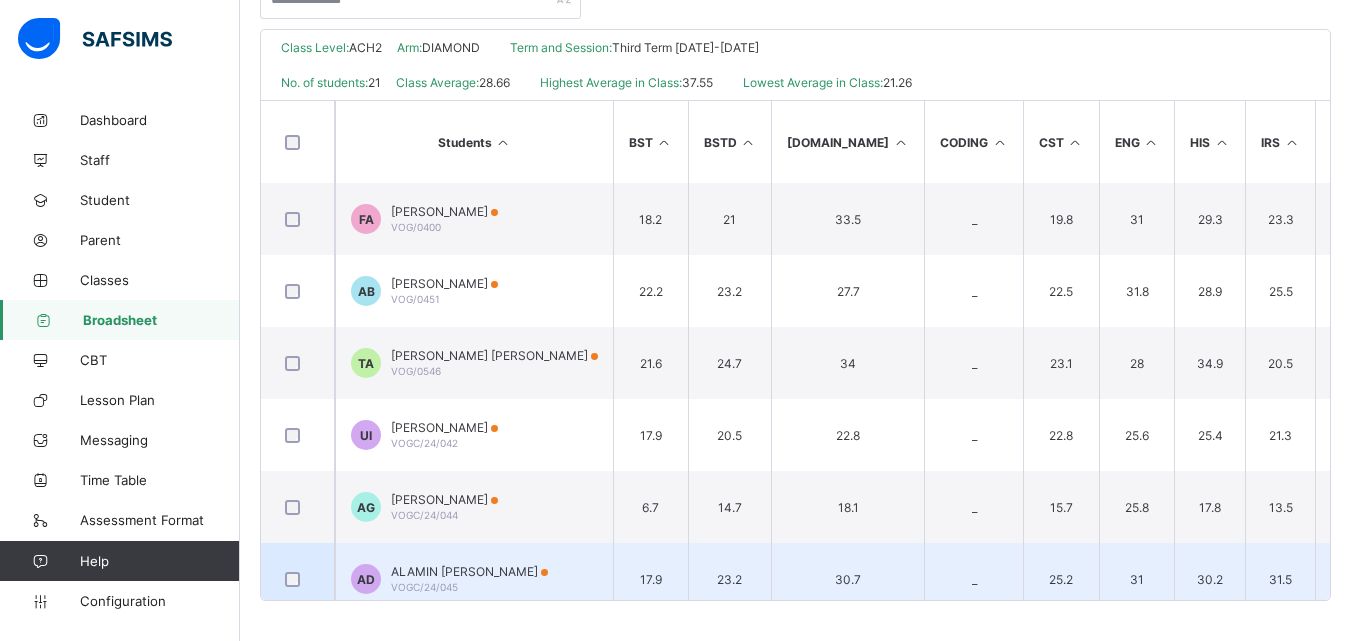 click on "ALAMIN [PERSON_NAME]" at bounding box center [469, 571] 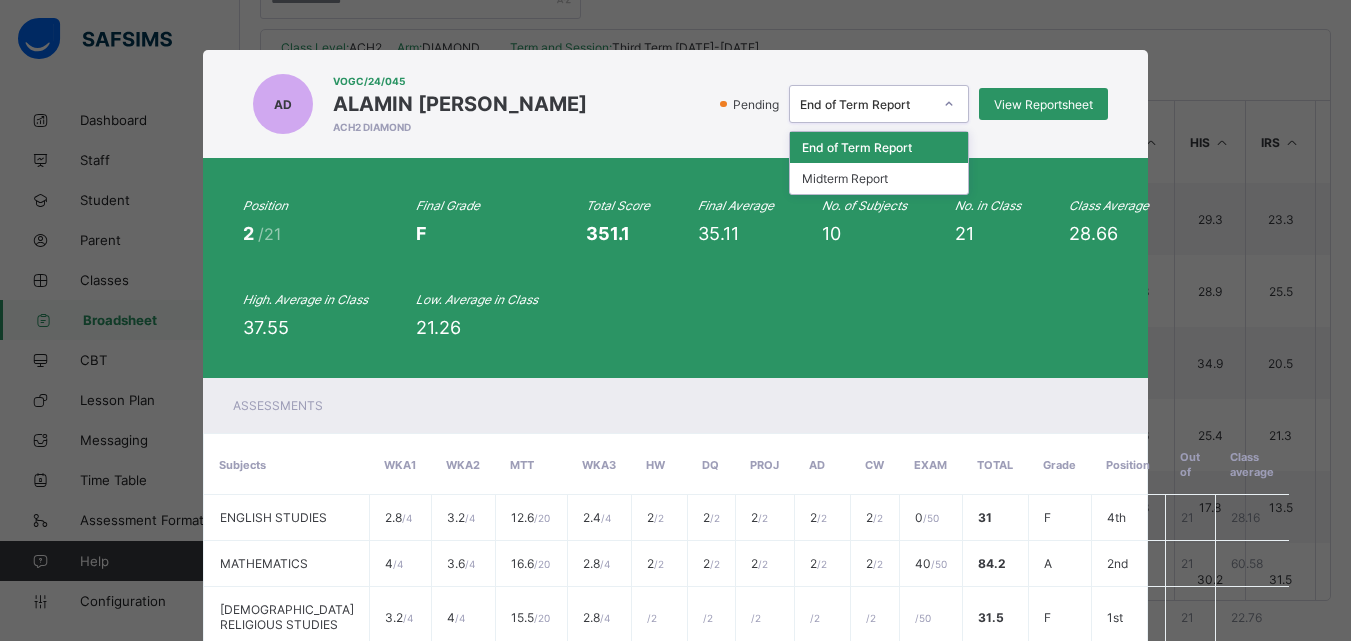 click 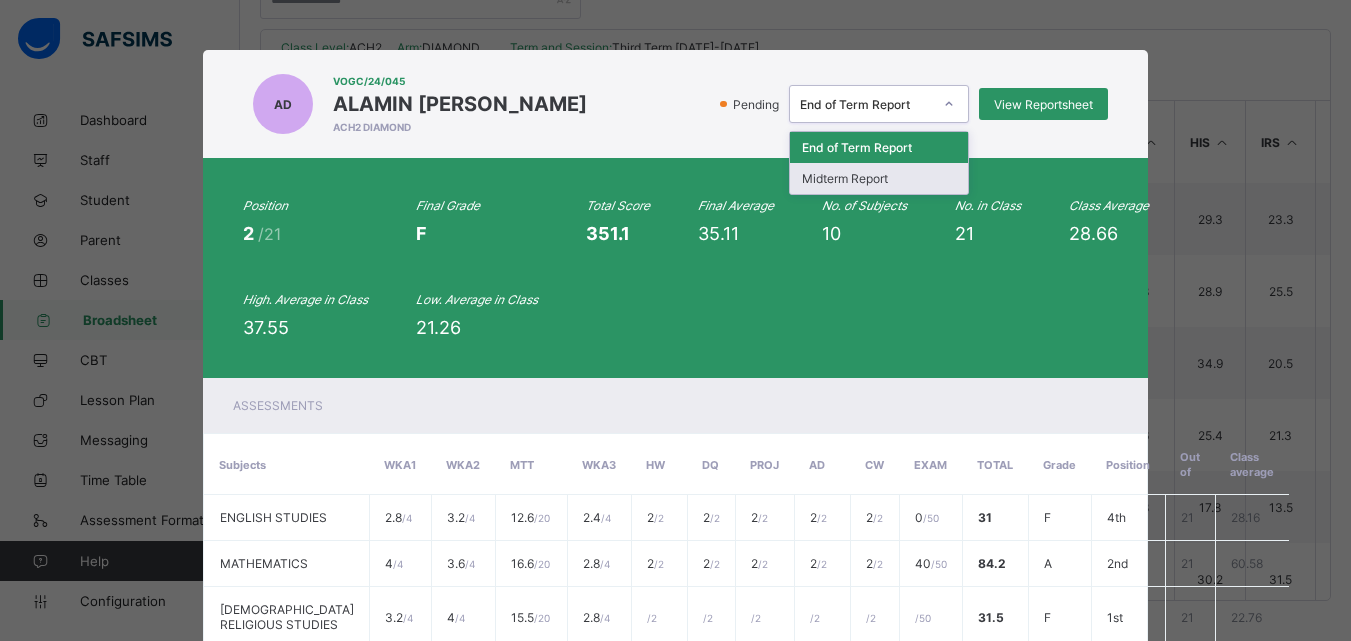 click on "Midterm Report" at bounding box center [879, 178] 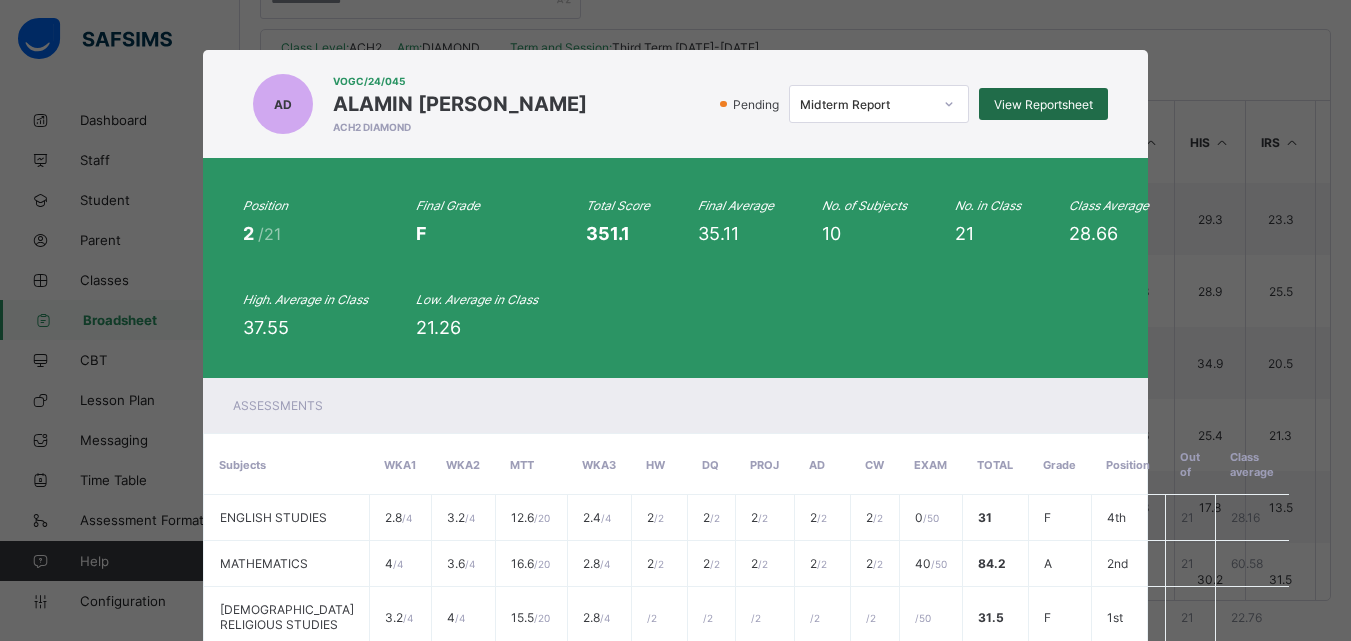 click on "View Reportsheet" at bounding box center [1043, 104] 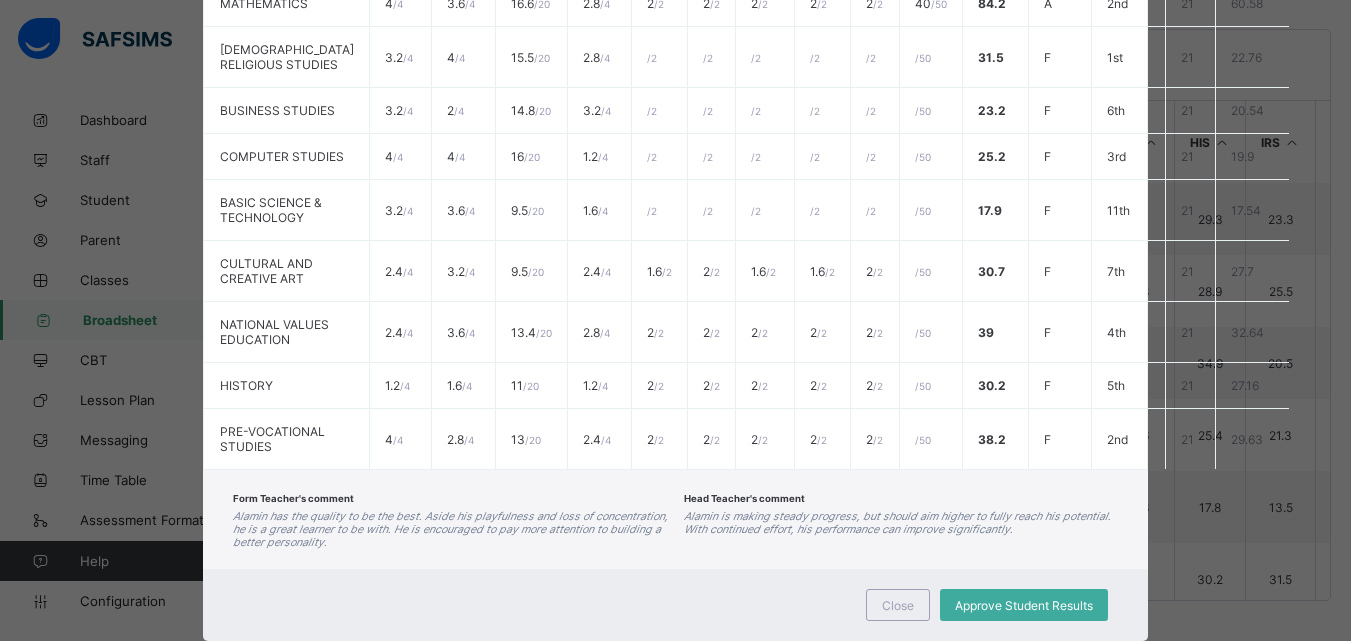 scroll, scrollTop: 730, scrollLeft: 0, axis: vertical 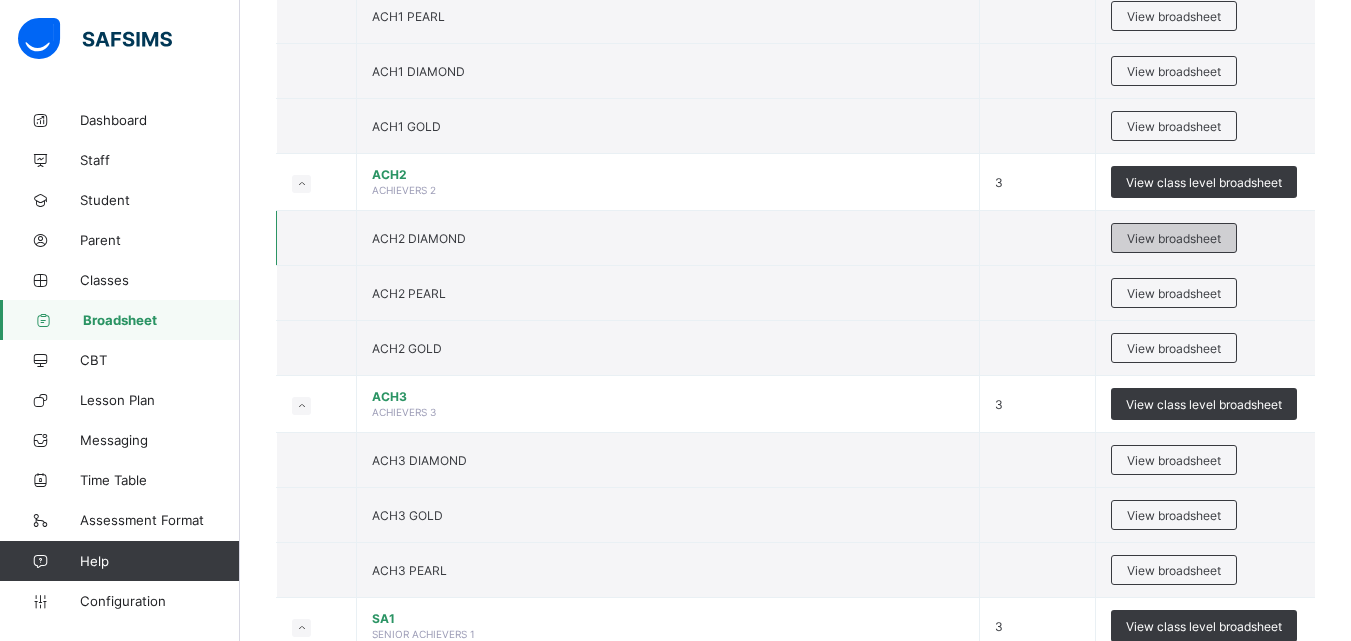 click on "View broadsheet" at bounding box center (1174, 238) 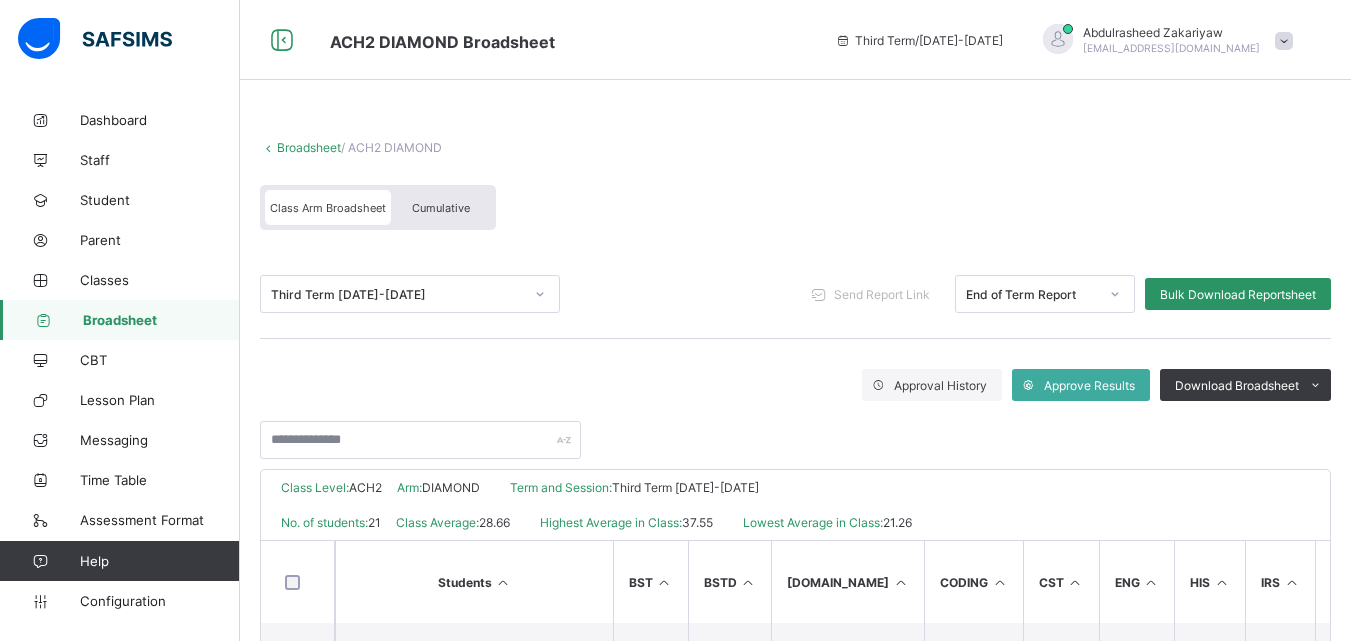 click on "Third Term 2024-2025 Send Report Link End of Term Report Bulk Download Reportsheet" at bounding box center (795, 294) 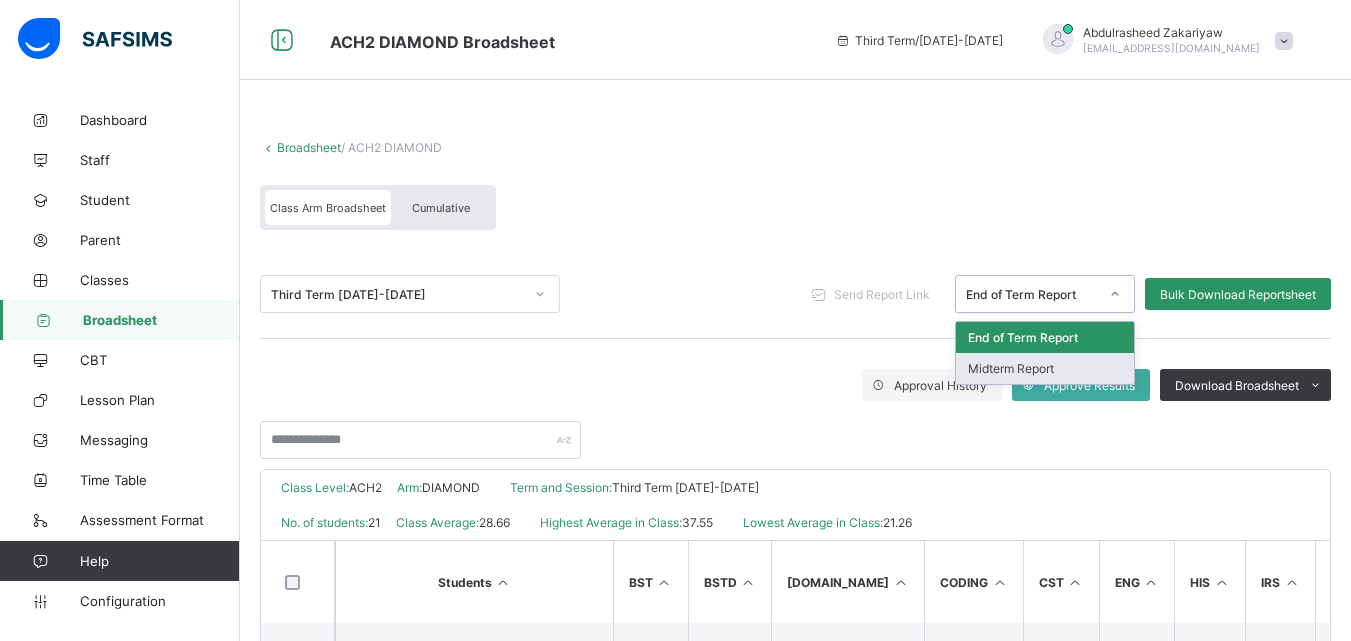 click on "Midterm Report" at bounding box center (1045, 368) 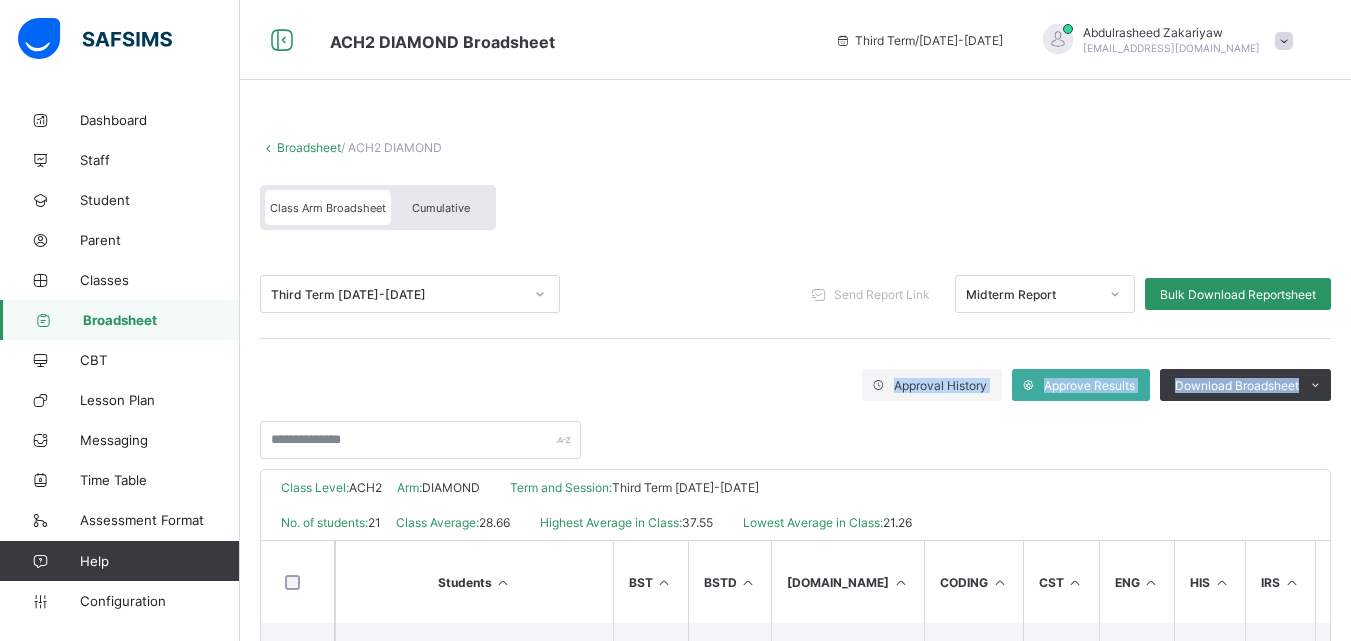 drag, startPoint x: 760, startPoint y: 420, endPoint x: 507, endPoint y: 377, distance: 256.62814 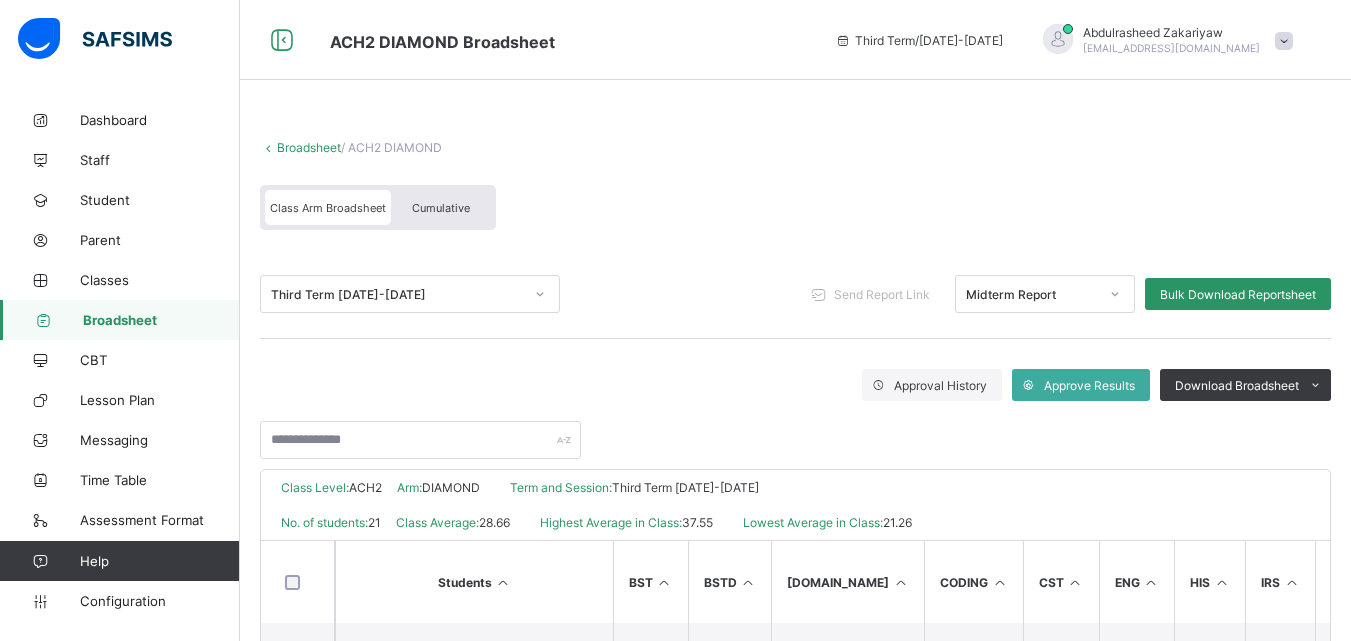 click on "Class Arm Broadsheet Cumulative" at bounding box center [795, 212] 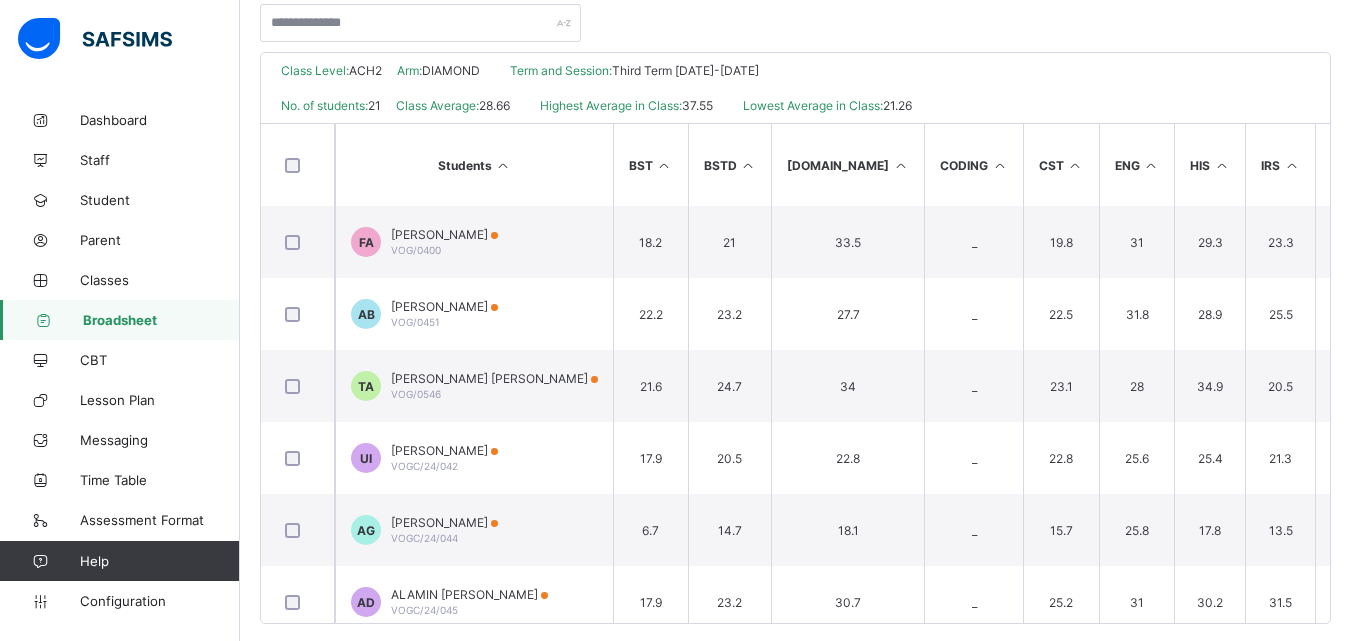 scroll, scrollTop: 440, scrollLeft: 0, axis: vertical 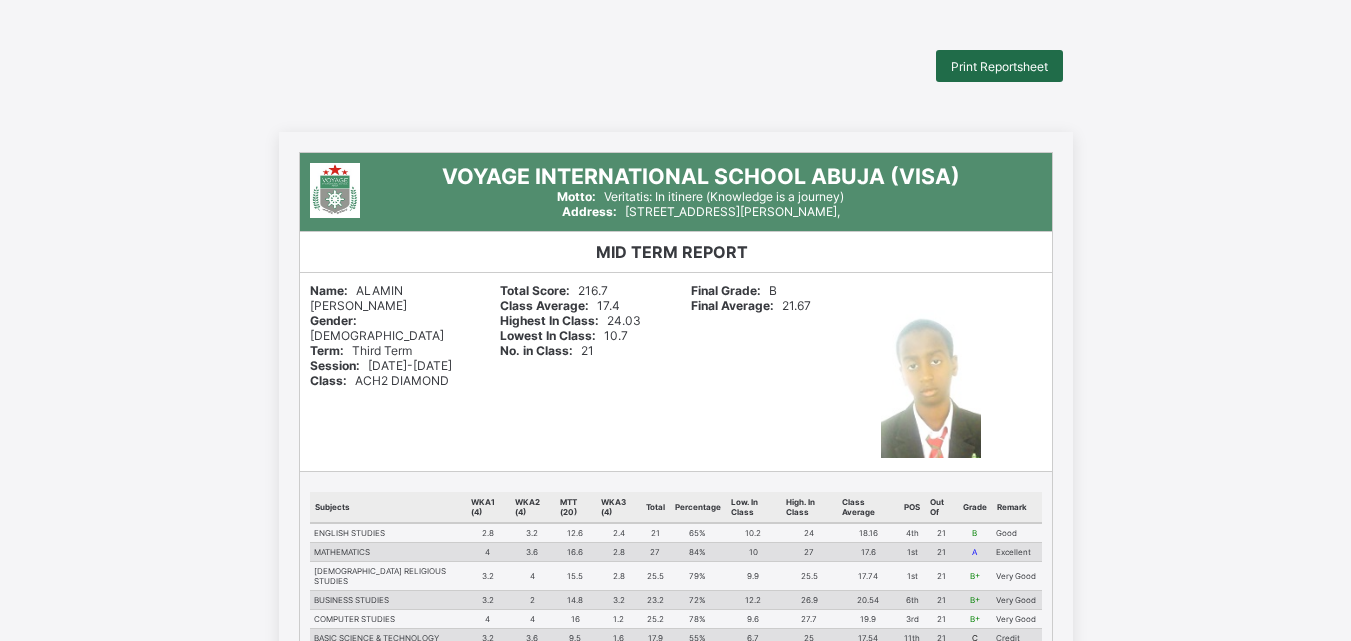 click on "Print Reportsheet" at bounding box center (999, 66) 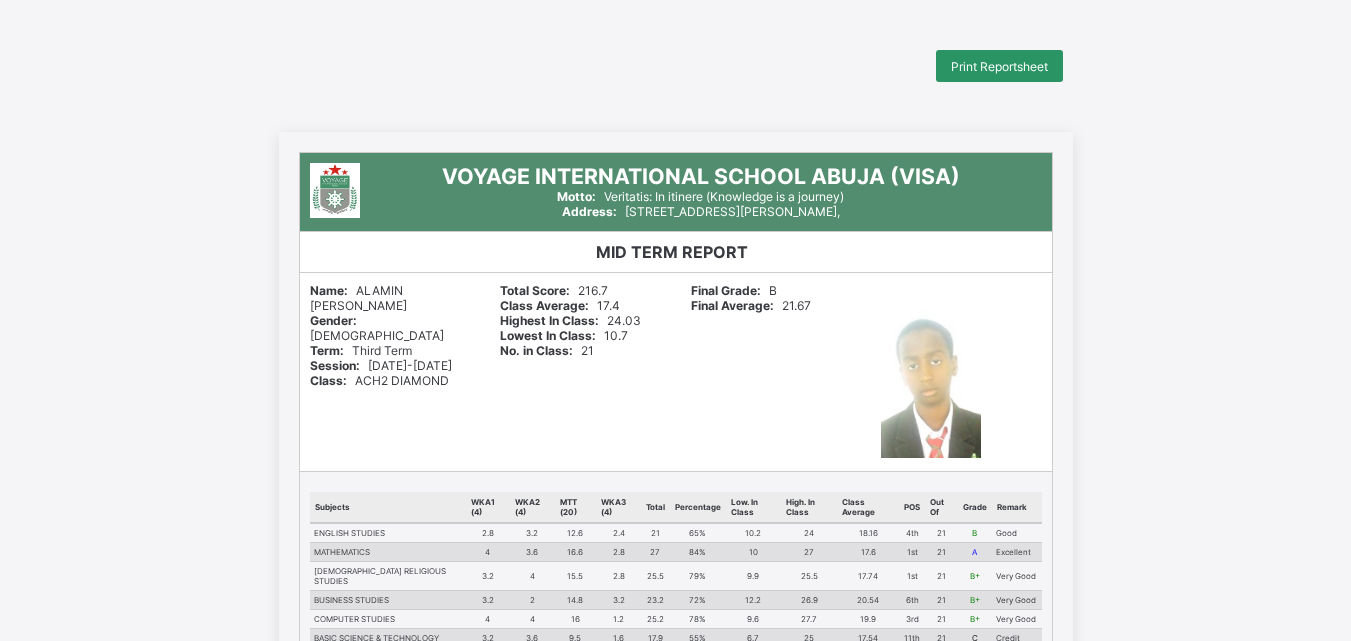 click on "NATIONAL VALUES EDUCATION" at bounding box center [388, 686] 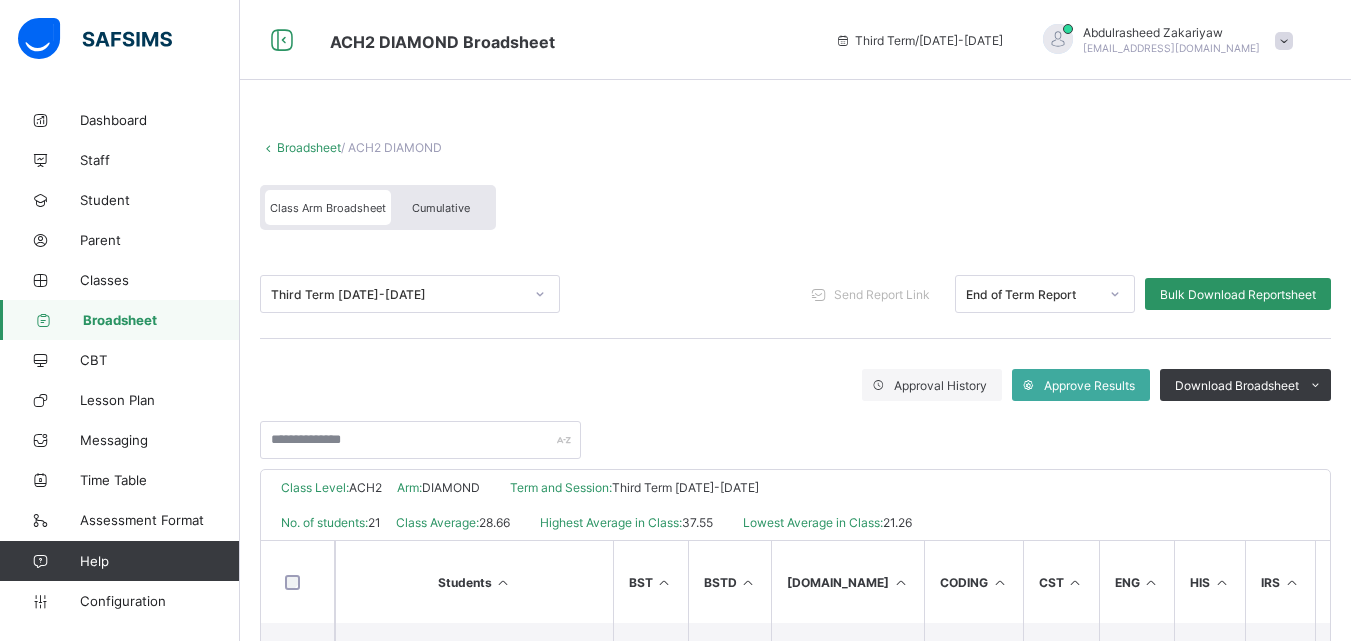 scroll, scrollTop: 0, scrollLeft: 0, axis: both 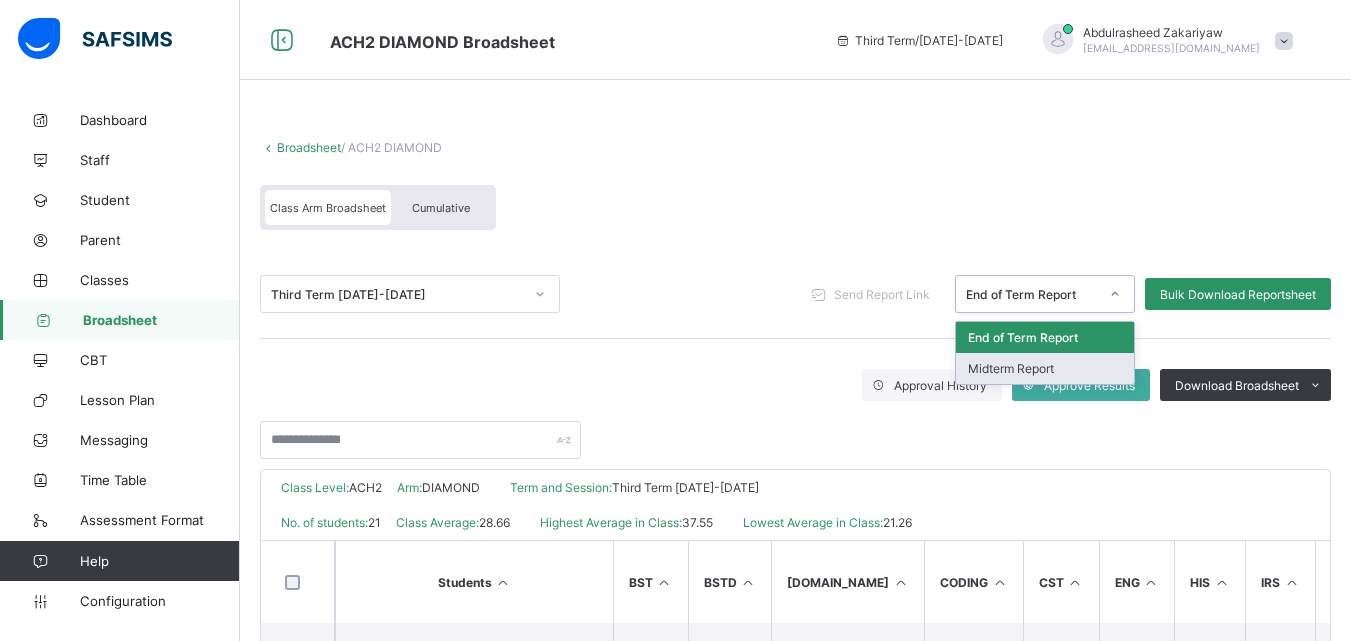 click on "Midterm Report" at bounding box center (1045, 368) 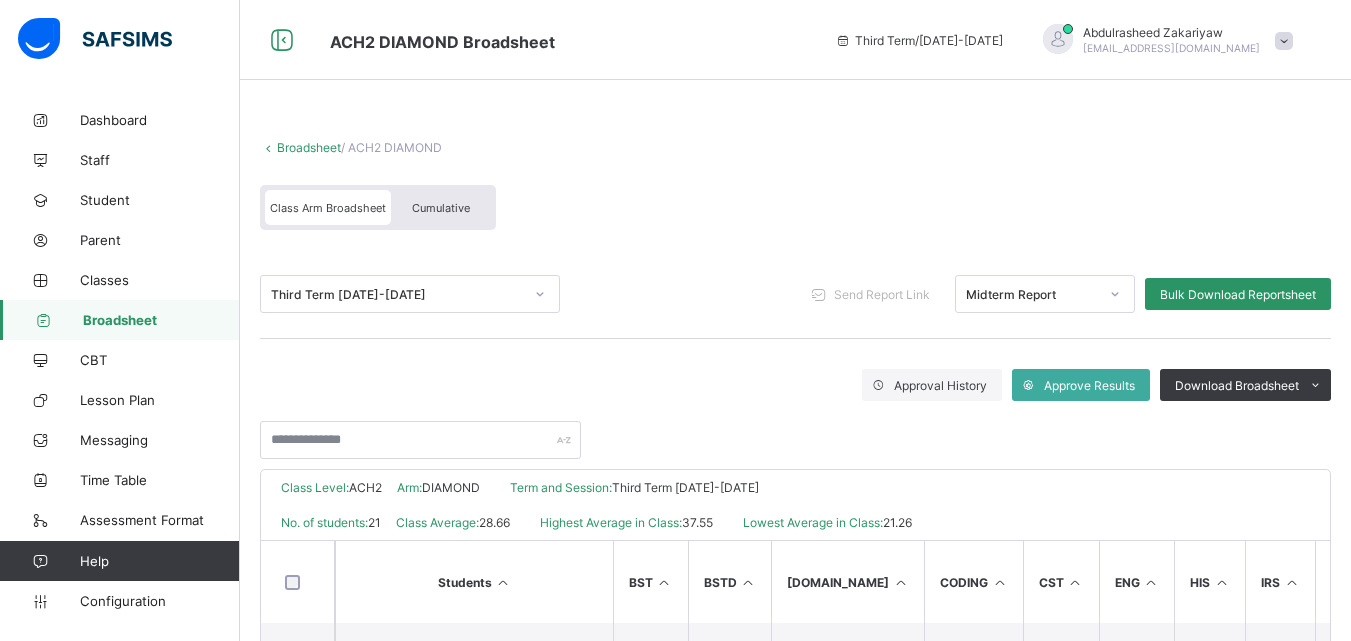 scroll, scrollTop: 440, scrollLeft: 0, axis: vertical 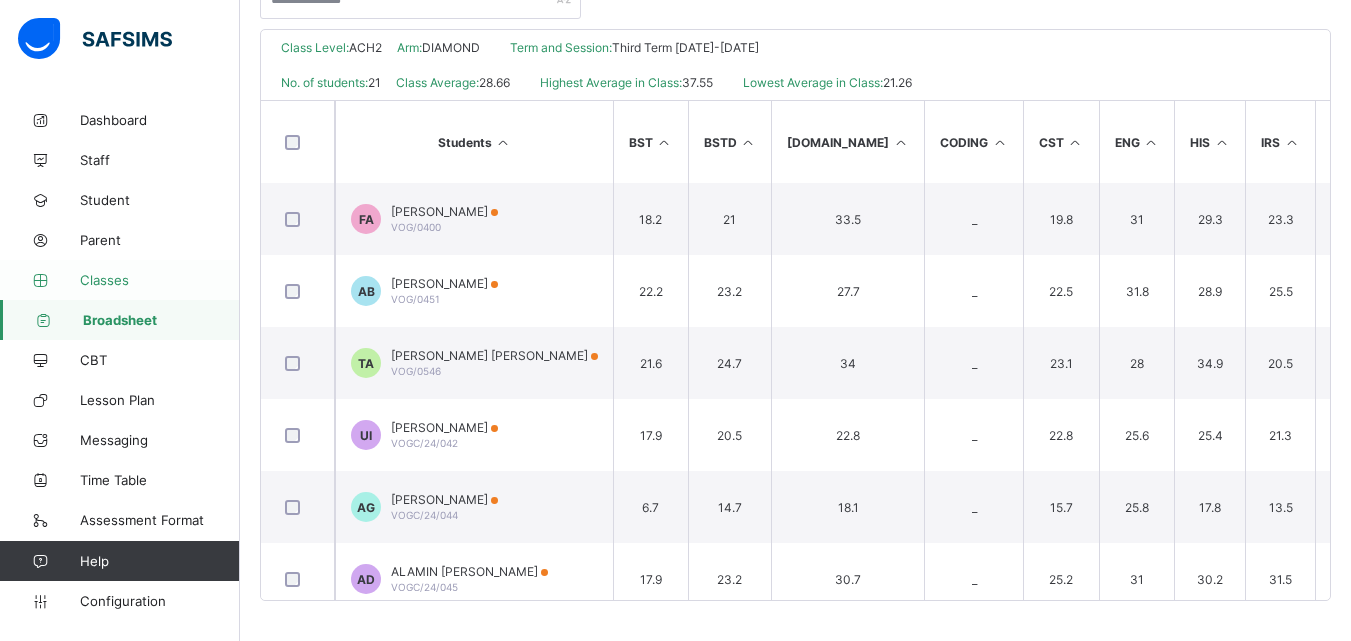click on "Classes" at bounding box center (160, 280) 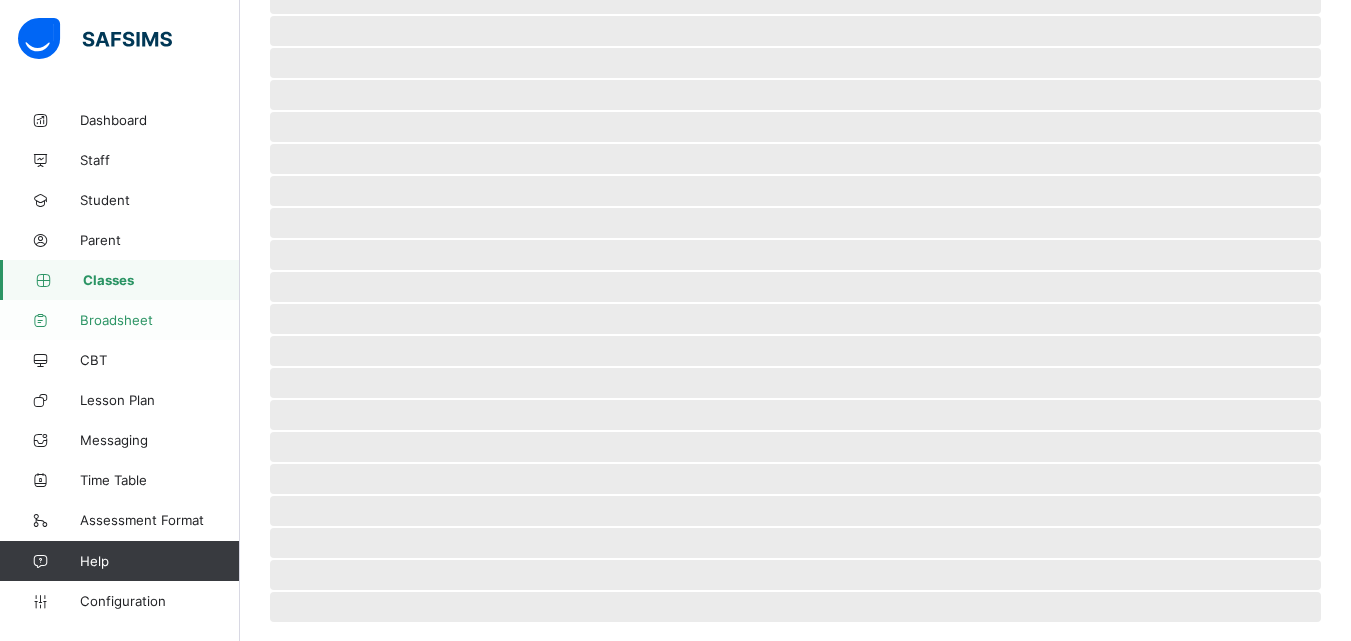 scroll, scrollTop: 0, scrollLeft: 0, axis: both 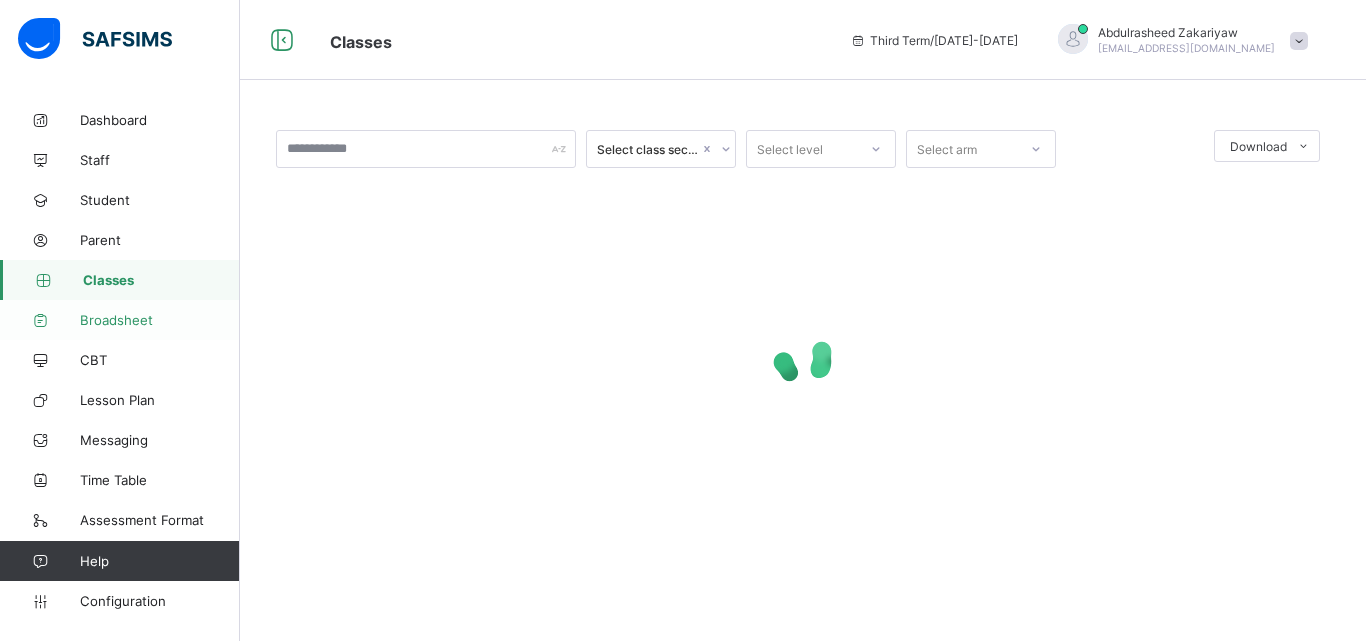 click on "Broadsheet" at bounding box center [160, 320] 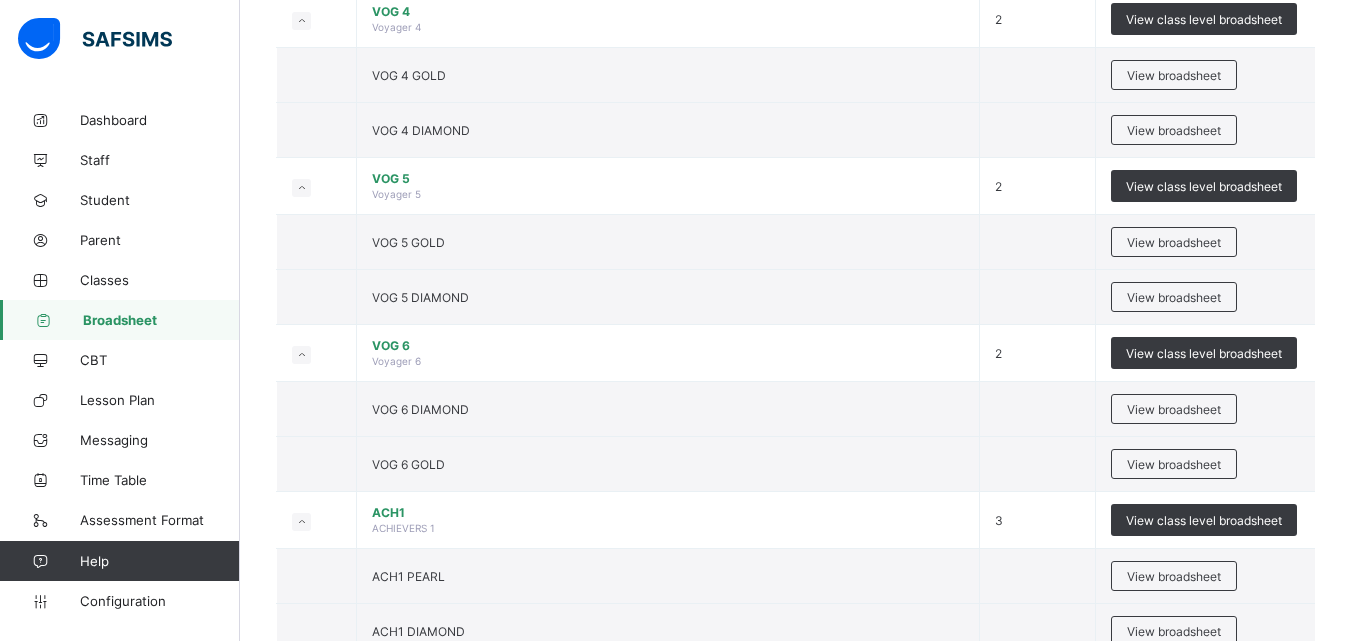 scroll, scrollTop: 3360, scrollLeft: 0, axis: vertical 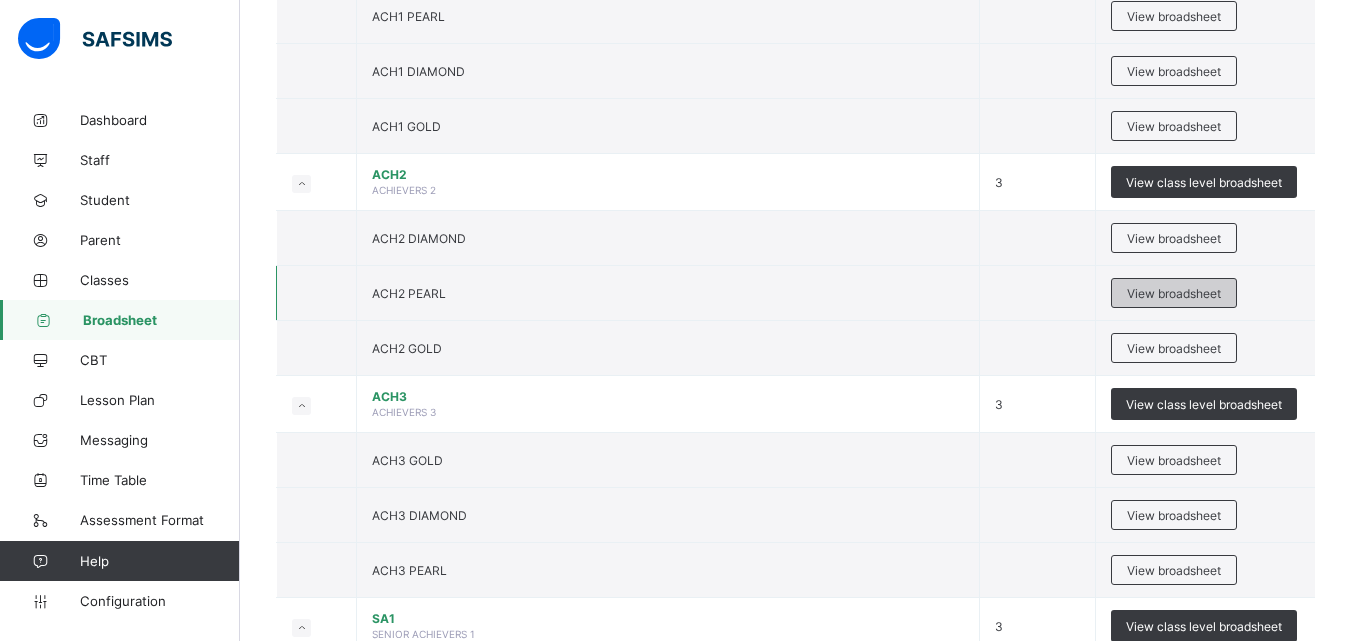 click on "View broadsheet" at bounding box center (1174, 293) 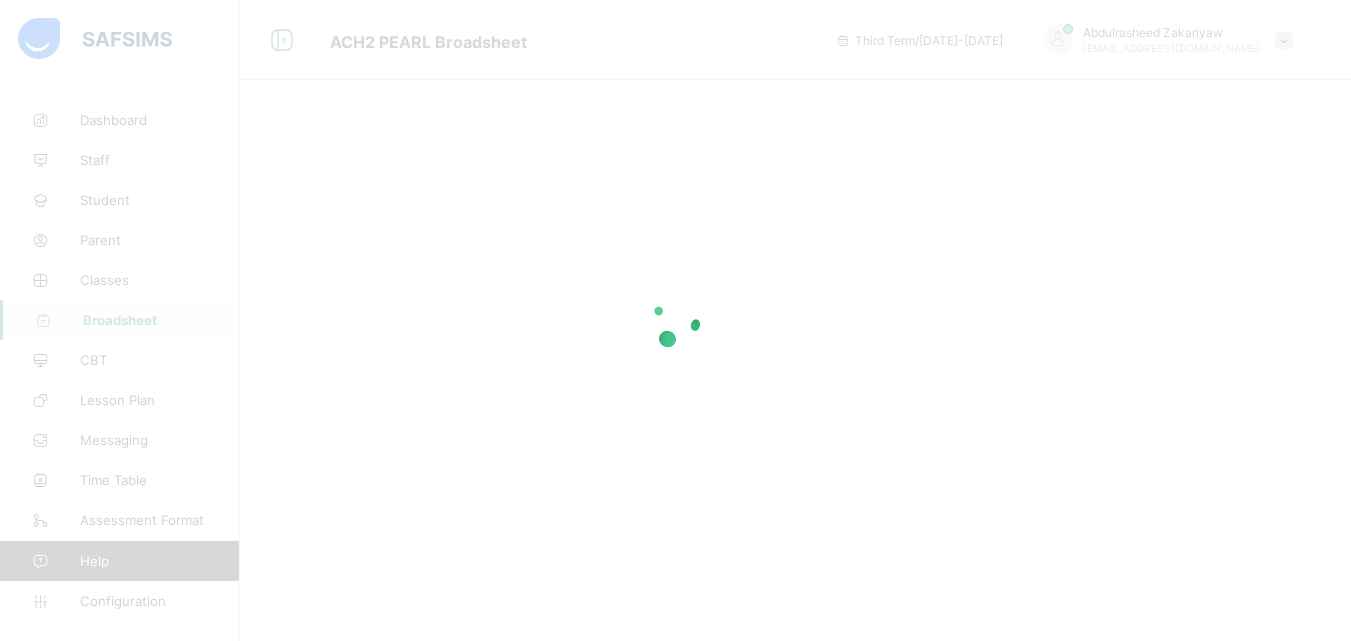 scroll, scrollTop: 0, scrollLeft: 0, axis: both 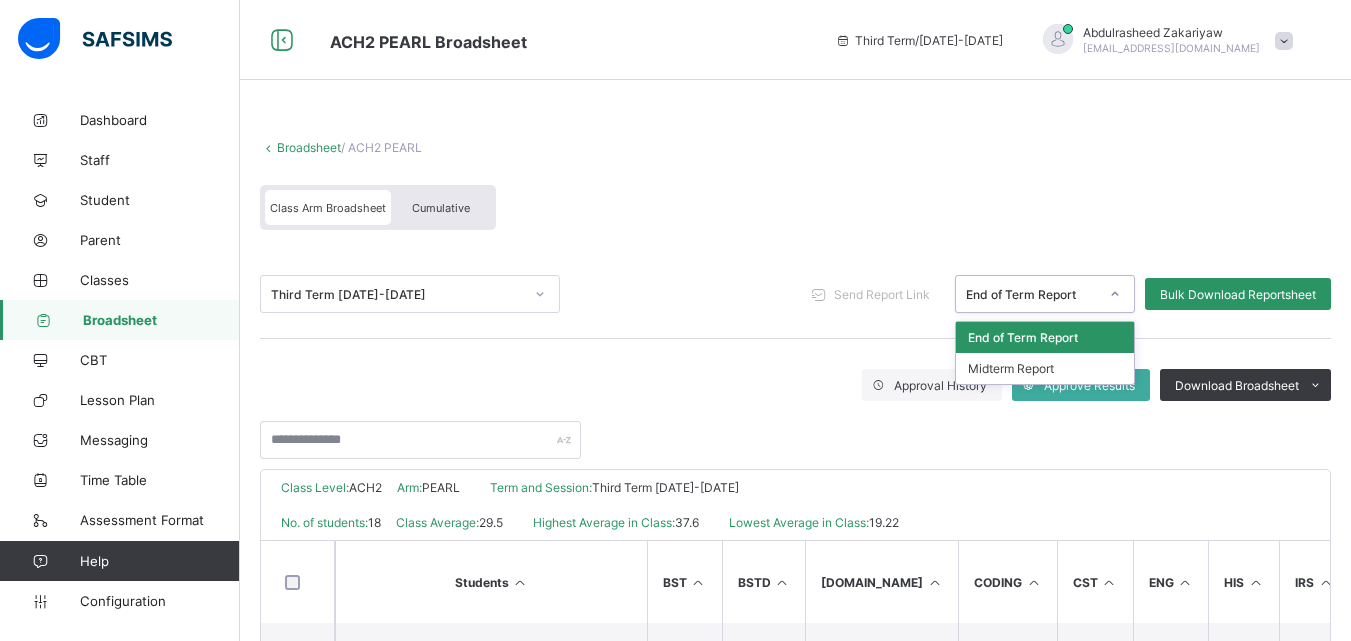 click 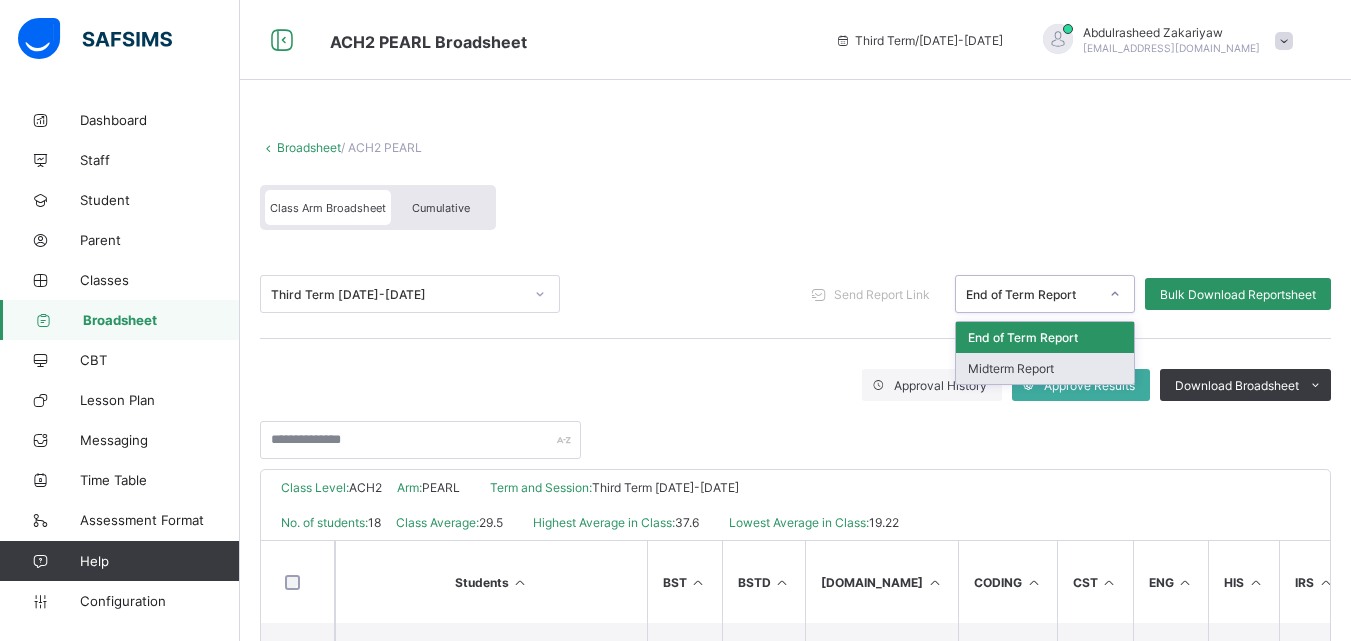 click on "Midterm Report" at bounding box center (1045, 368) 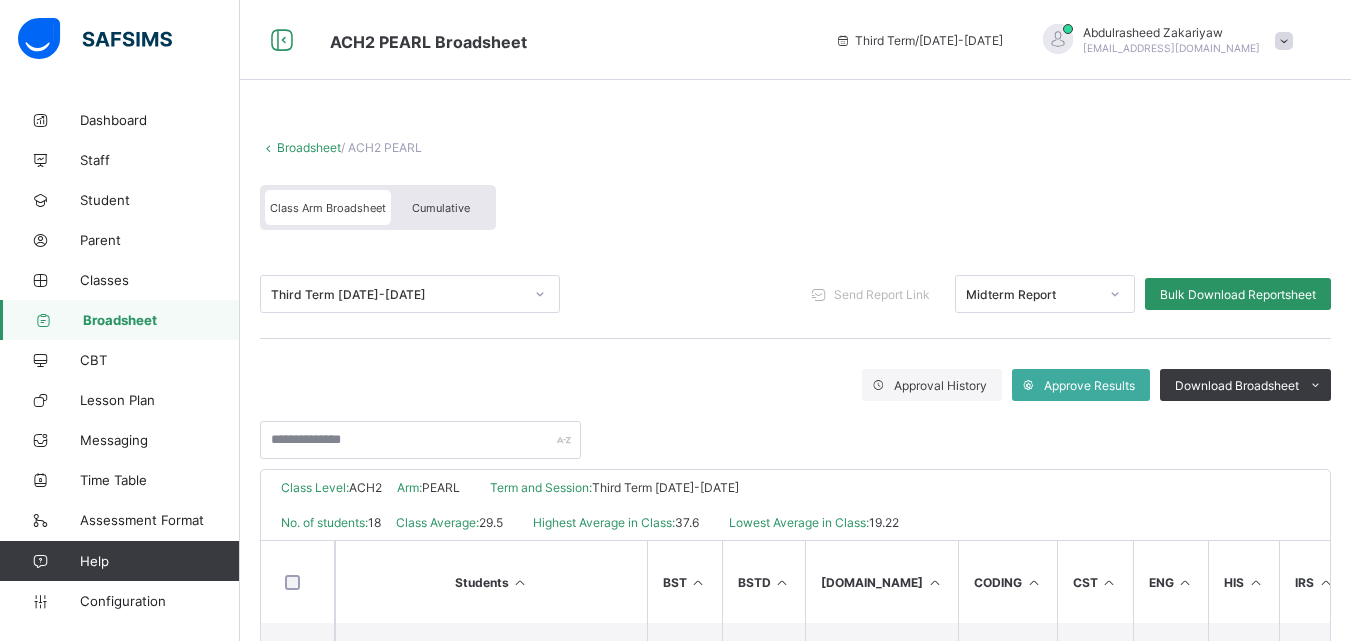 scroll, scrollTop: 440, scrollLeft: 0, axis: vertical 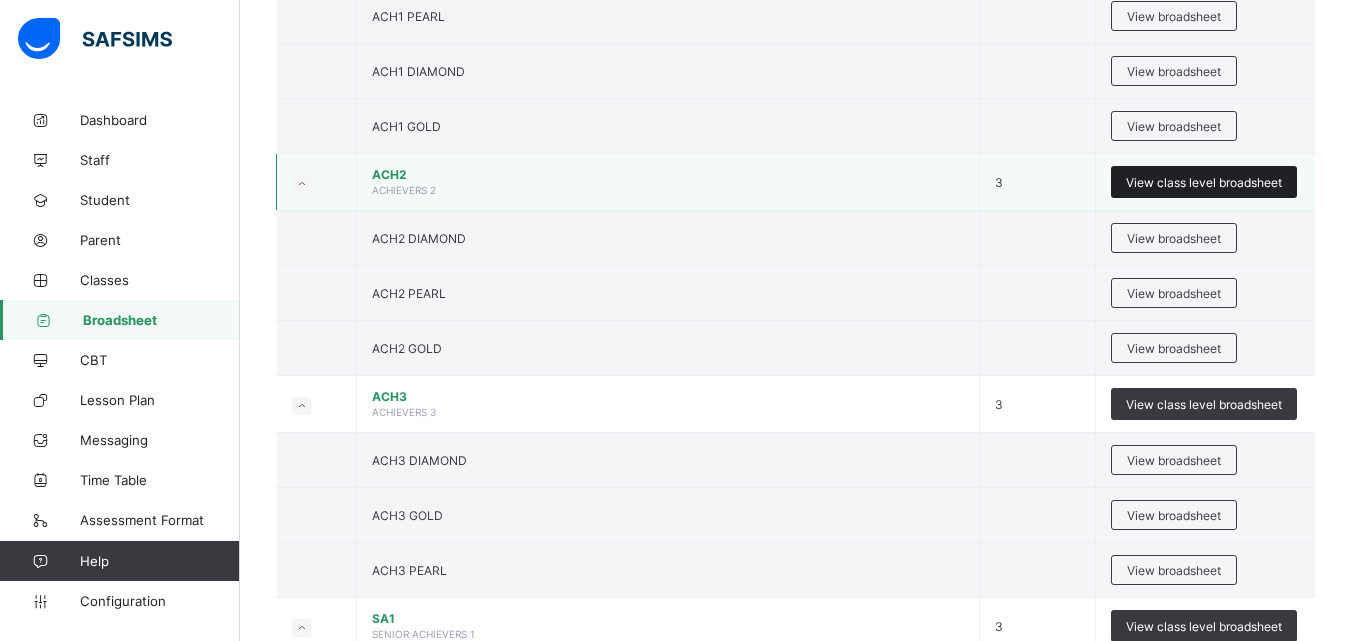 click on "View class level broadsheet" at bounding box center (1204, 182) 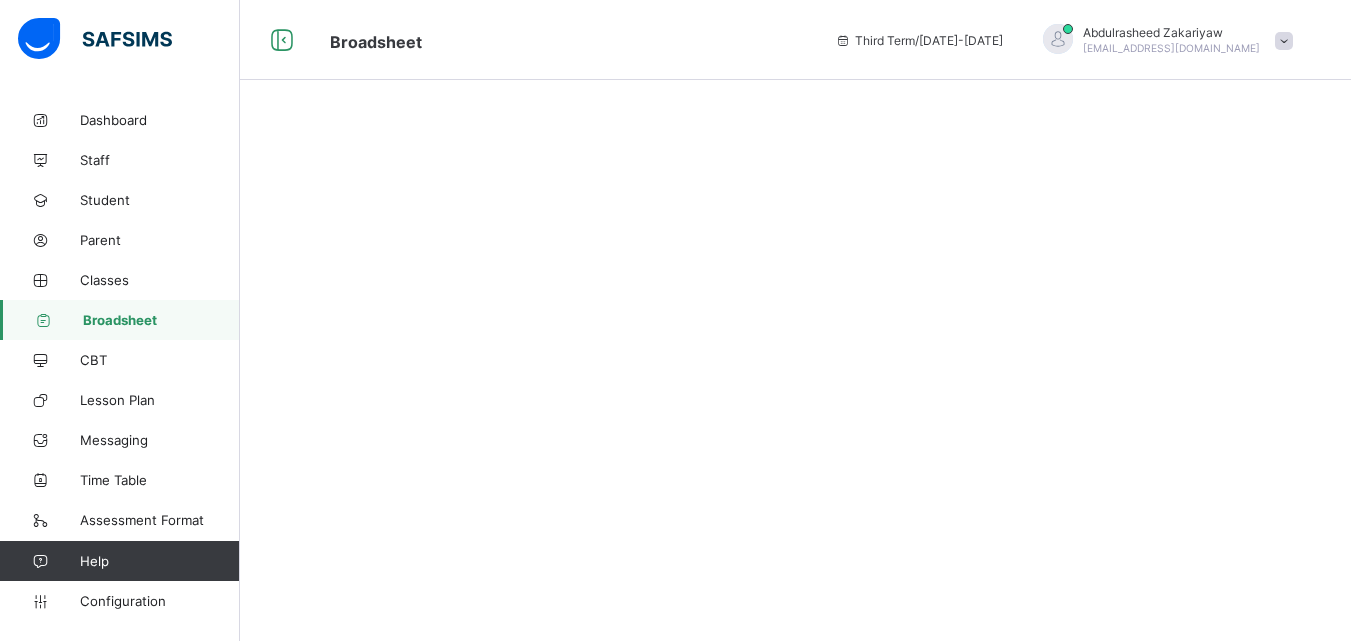 scroll, scrollTop: 0, scrollLeft: 0, axis: both 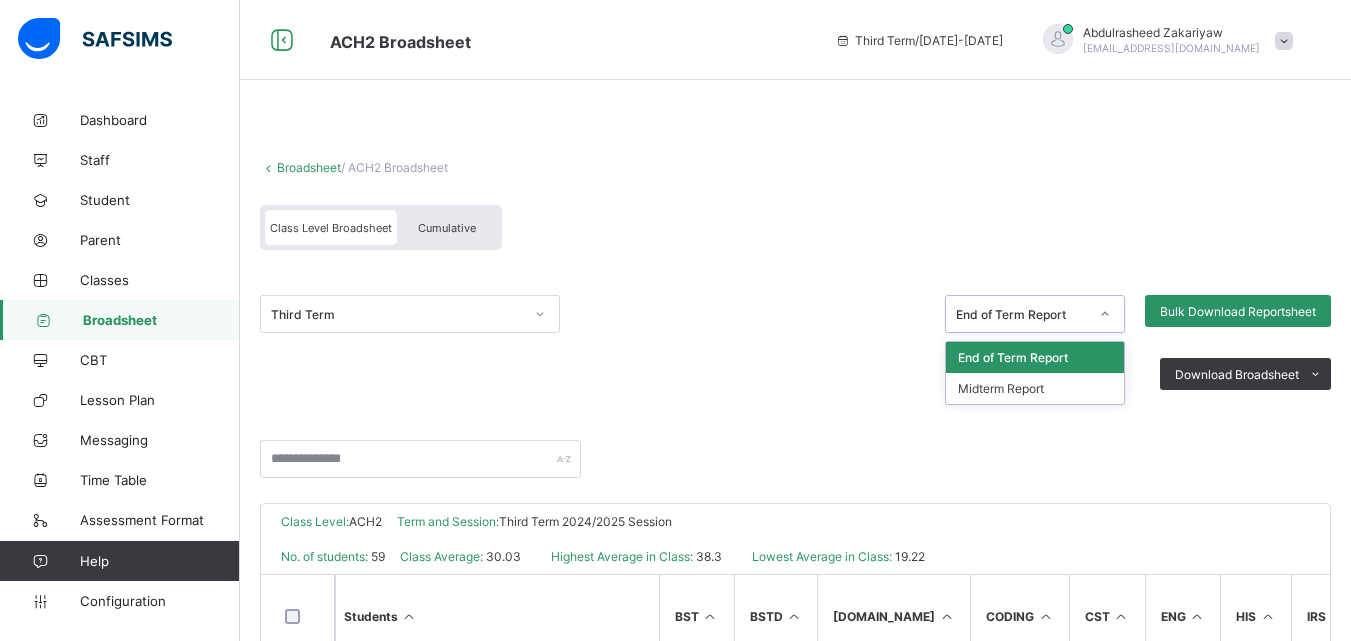 click 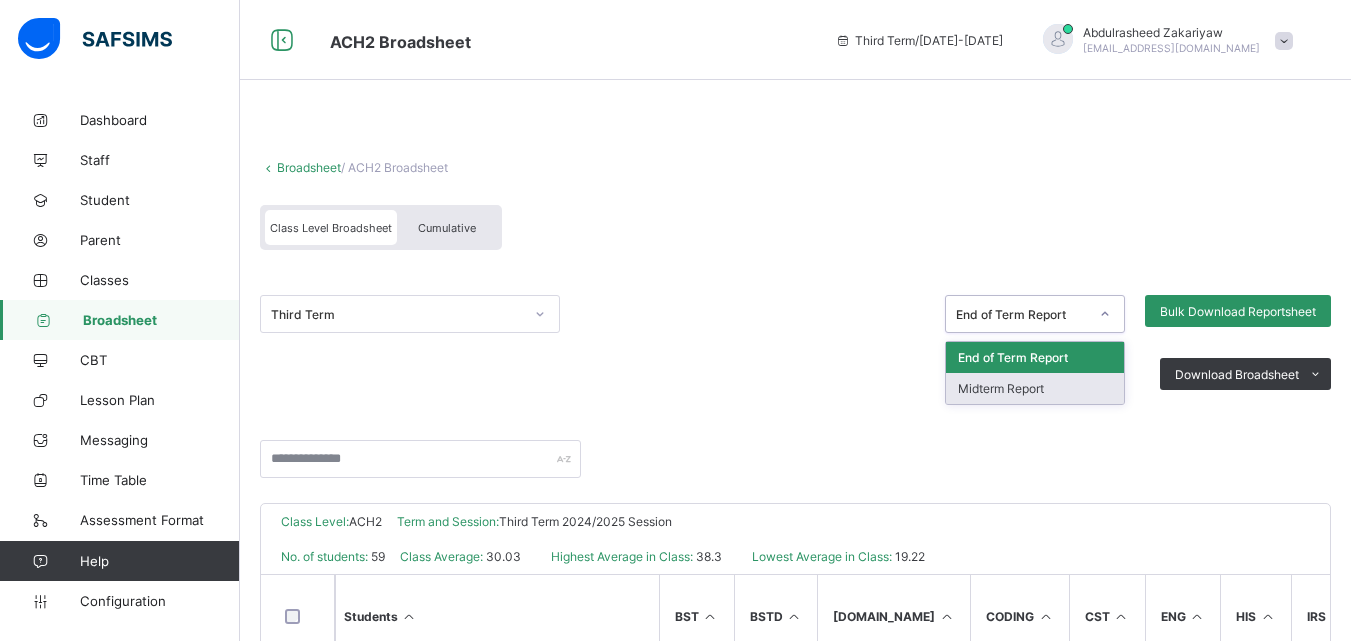 click on "Midterm Report" at bounding box center (1035, 388) 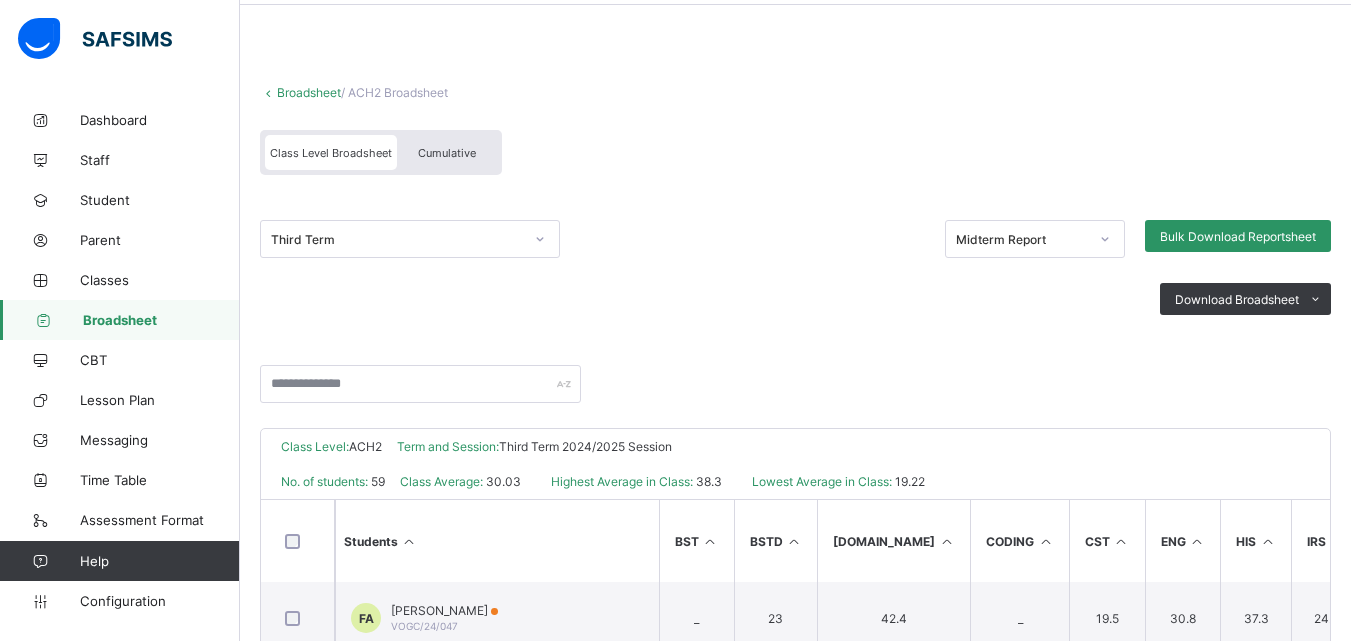 scroll, scrollTop: 0, scrollLeft: 0, axis: both 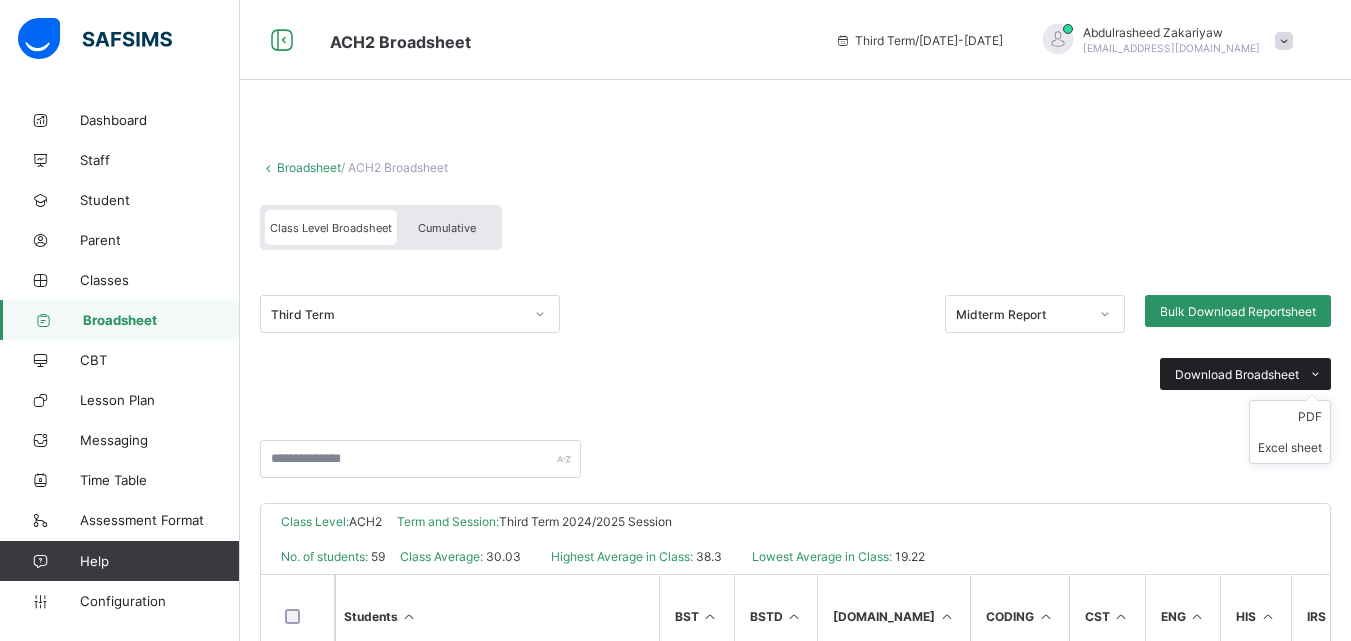 click on "Download Broadsheet" at bounding box center [1237, 374] 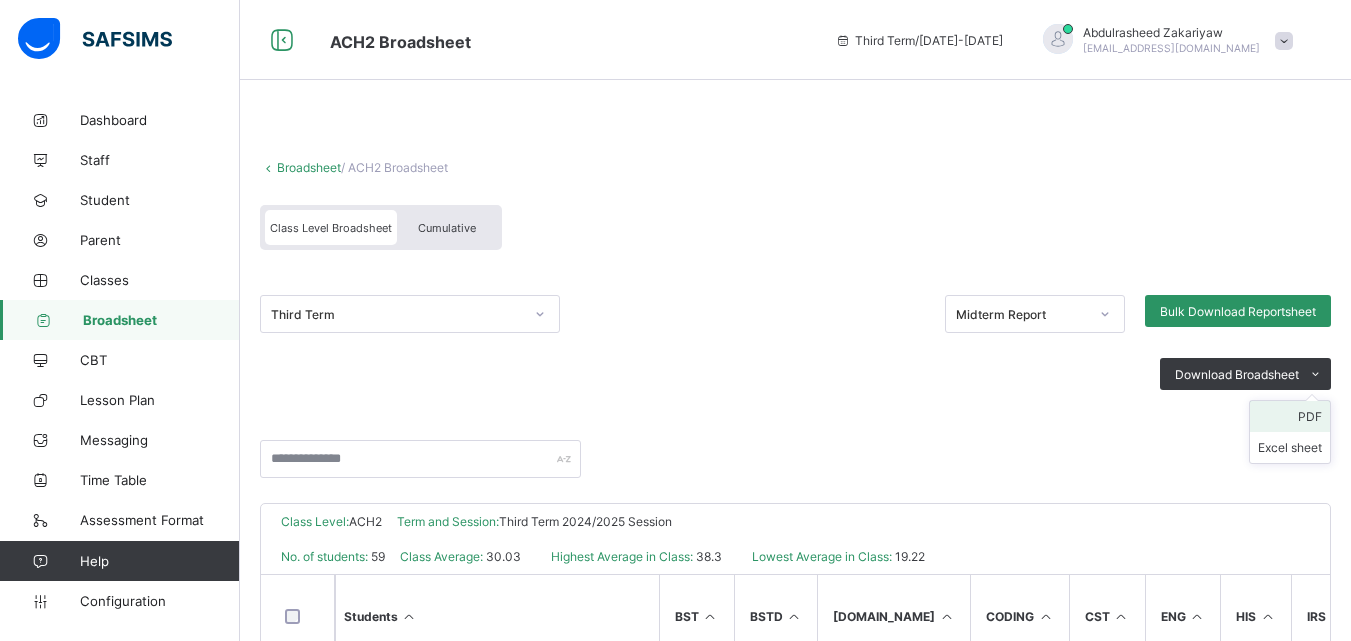 click on "PDF" at bounding box center (1290, 416) 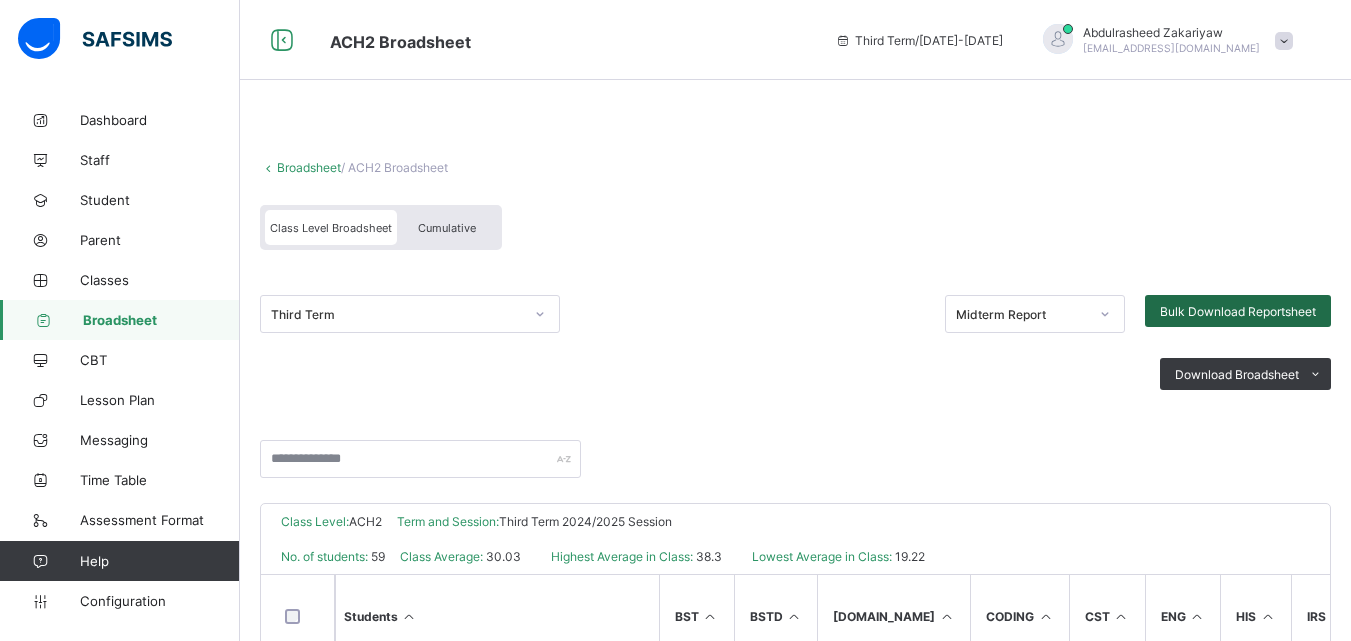 click on "Bulk Download Reportsheet" at bounding box center (1238, 311) 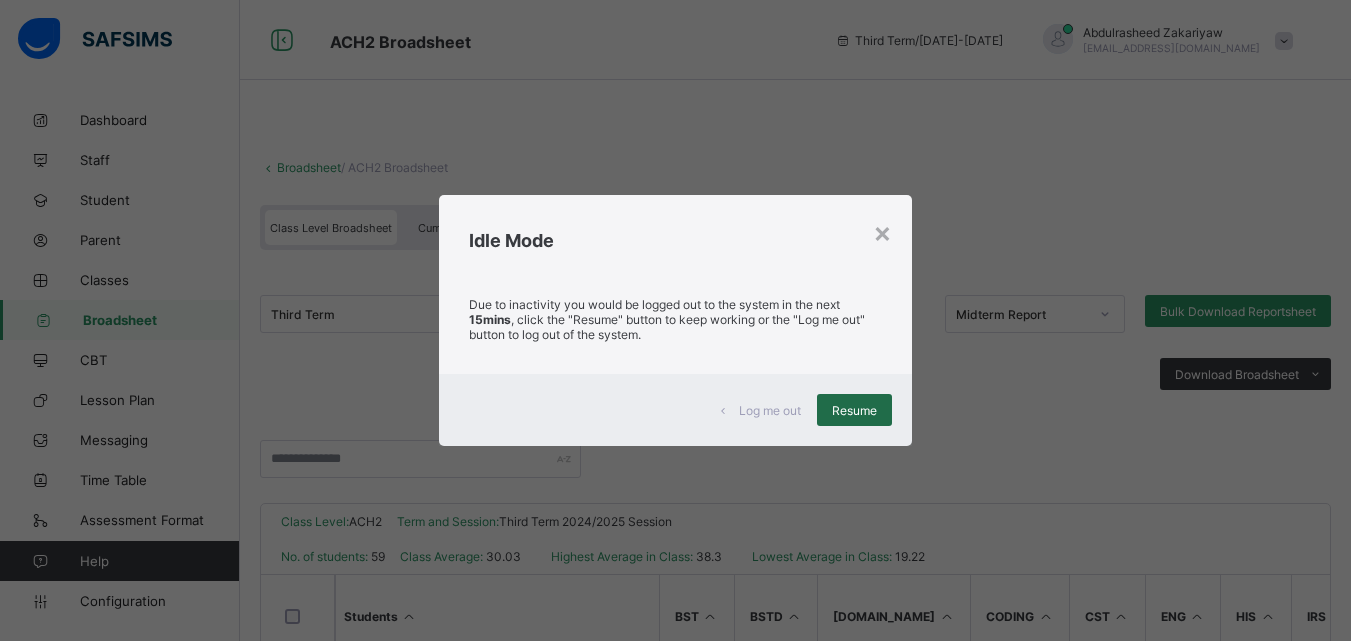click on "Resume" at bounding box center [854, 410] 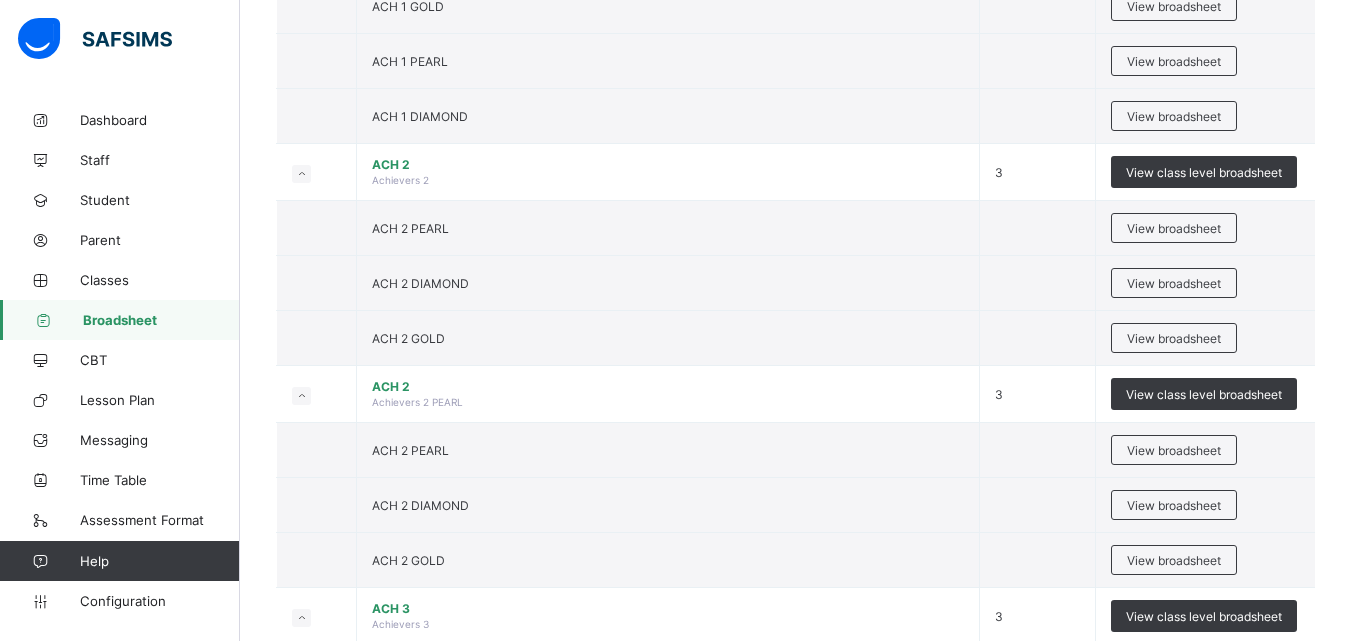 scroll, scrollTop: 3920, scrollLeft: 0, axis: vertical 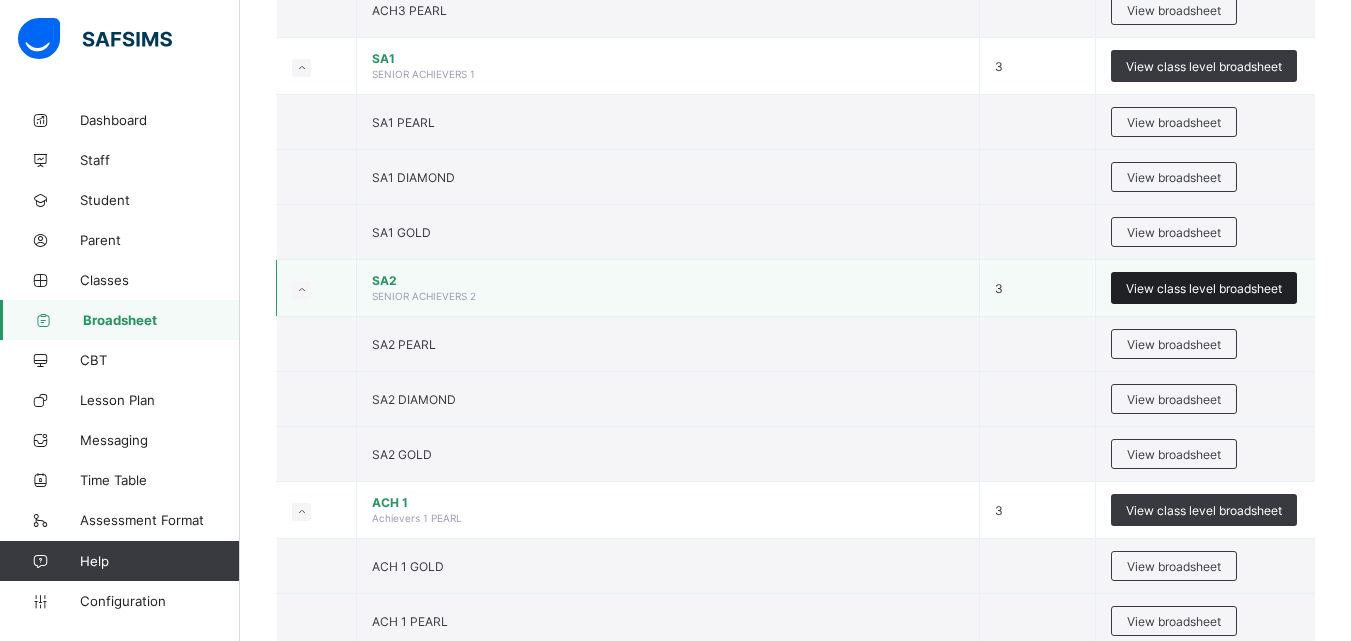 click on "View class level broadsheet" at bounding box center [1204, 288] 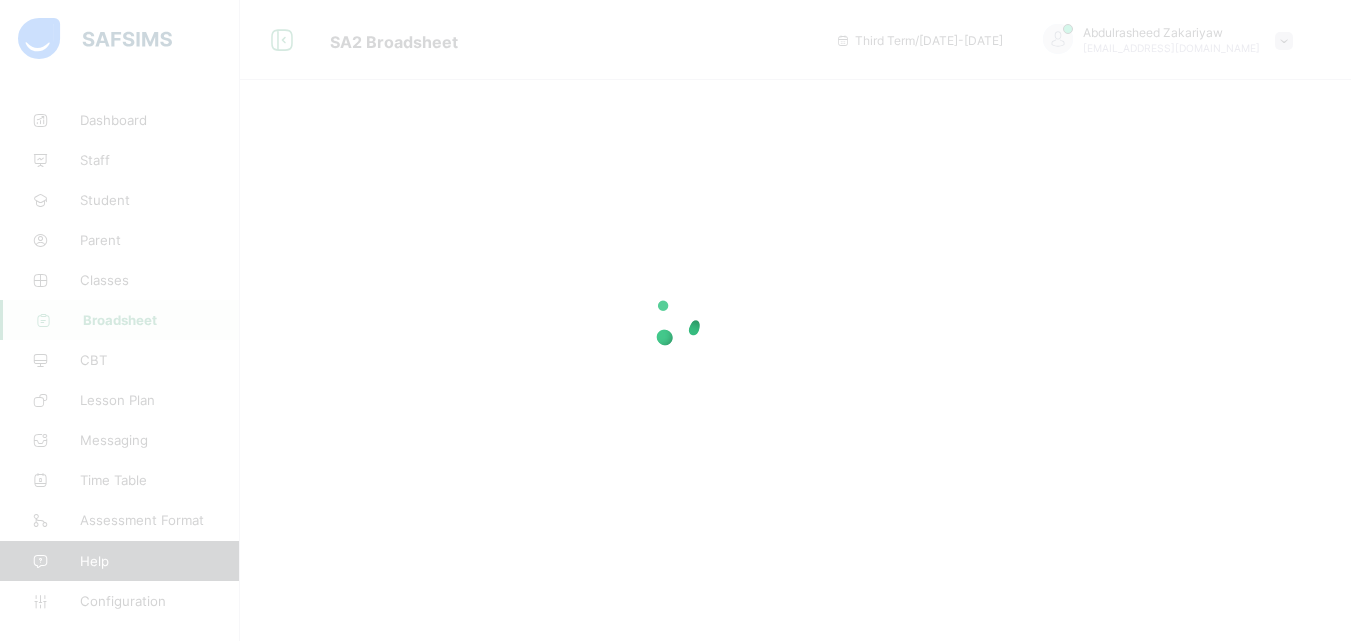 scroll, scrollTop: 0, scrollLeft: 0, axis: both 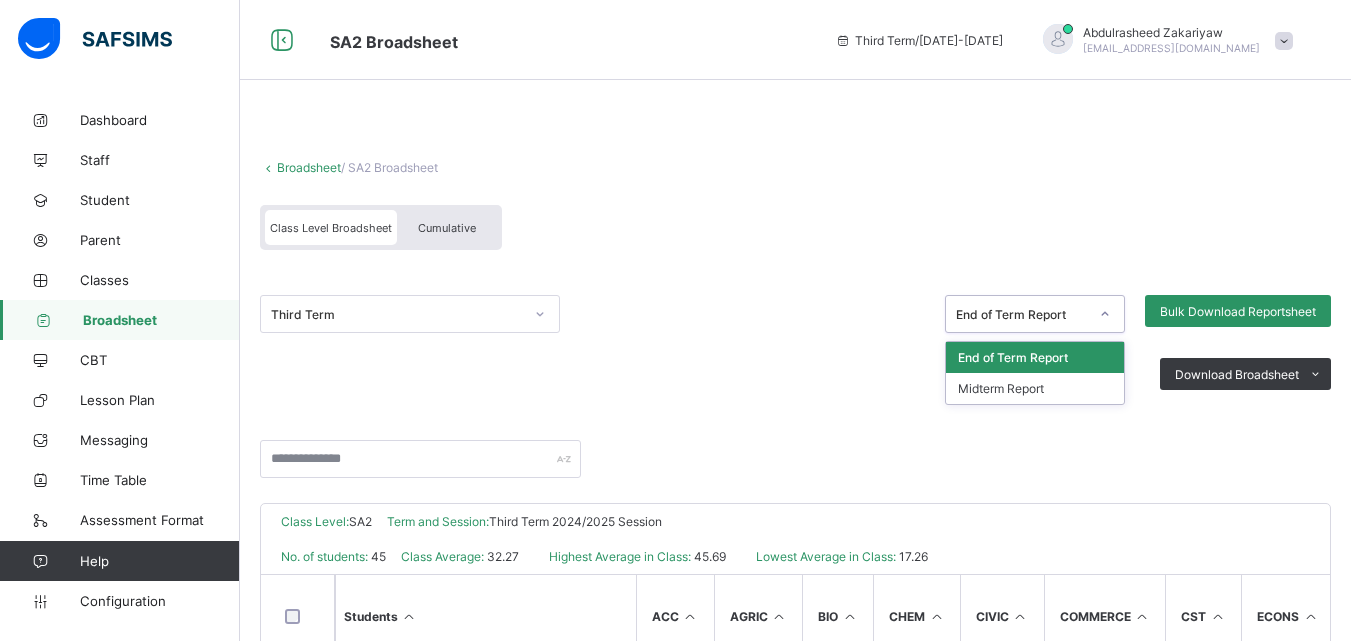 click 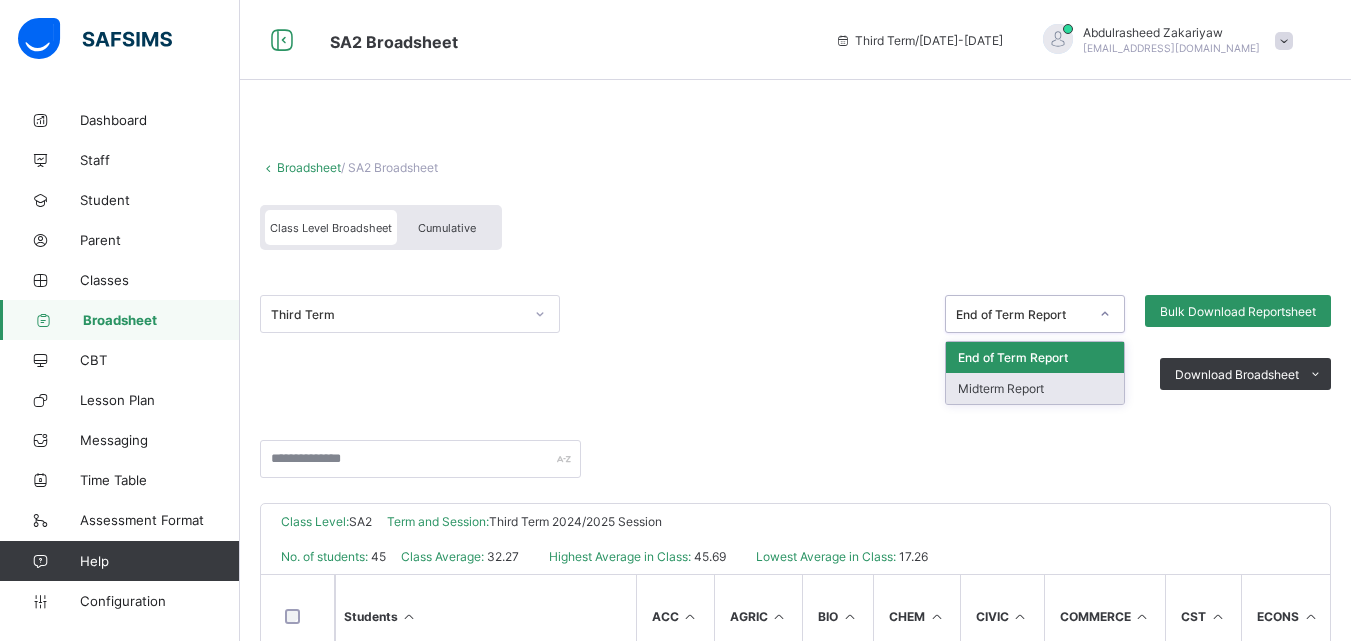 click on "Midterm Report" at bounding box center [1035, 388] 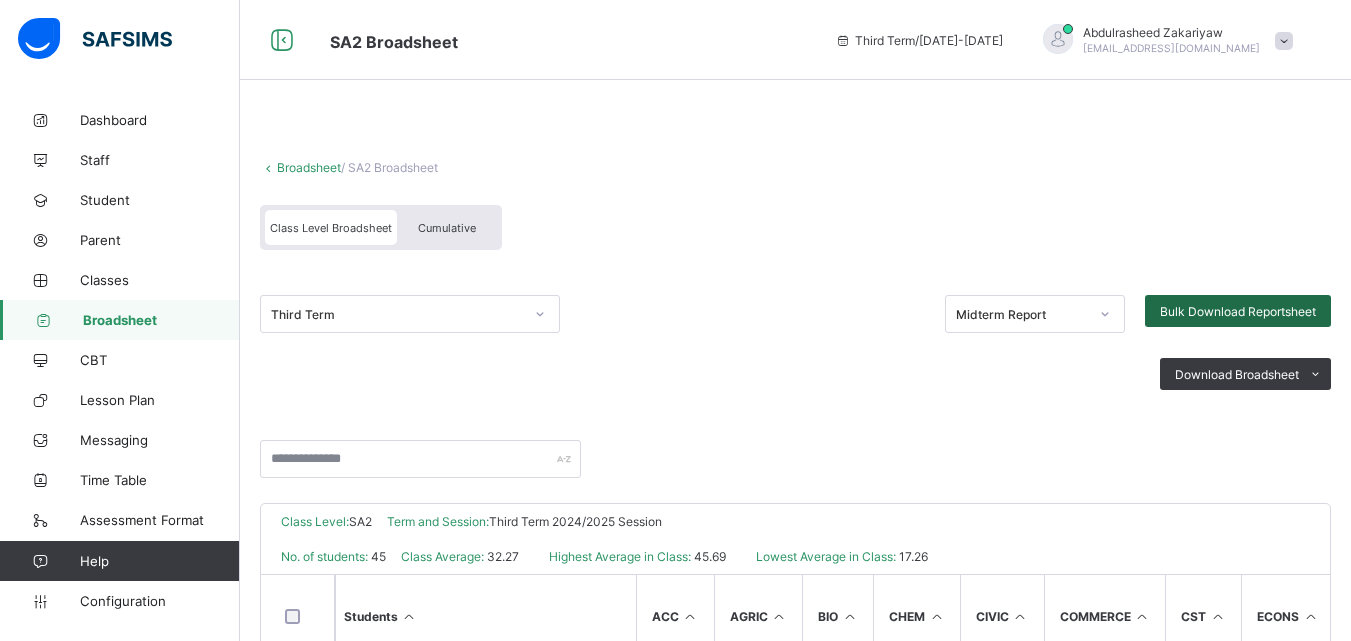 click on "Bulk Download Reportsheet" at bounding box center (1238, 311) 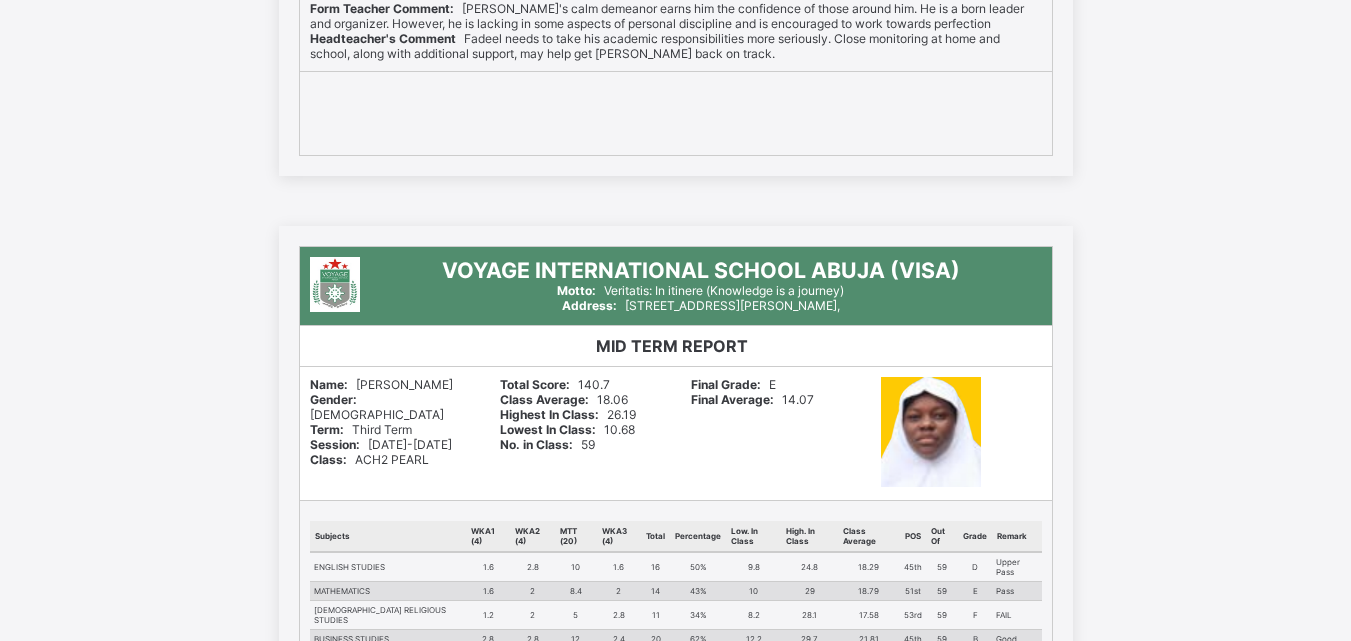 scroll, scrollTop: 1120, scrollLeft: 0, axis: vertical 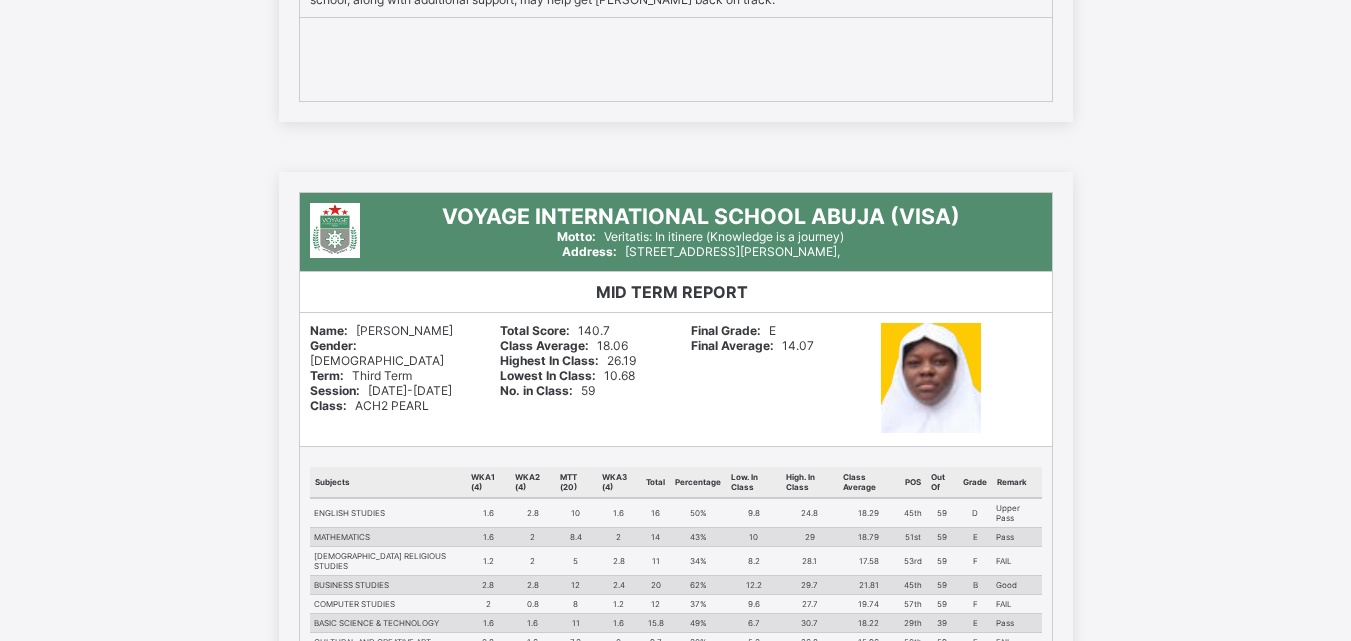 click on "Highest In Class:" at bounding box center (549, 360) 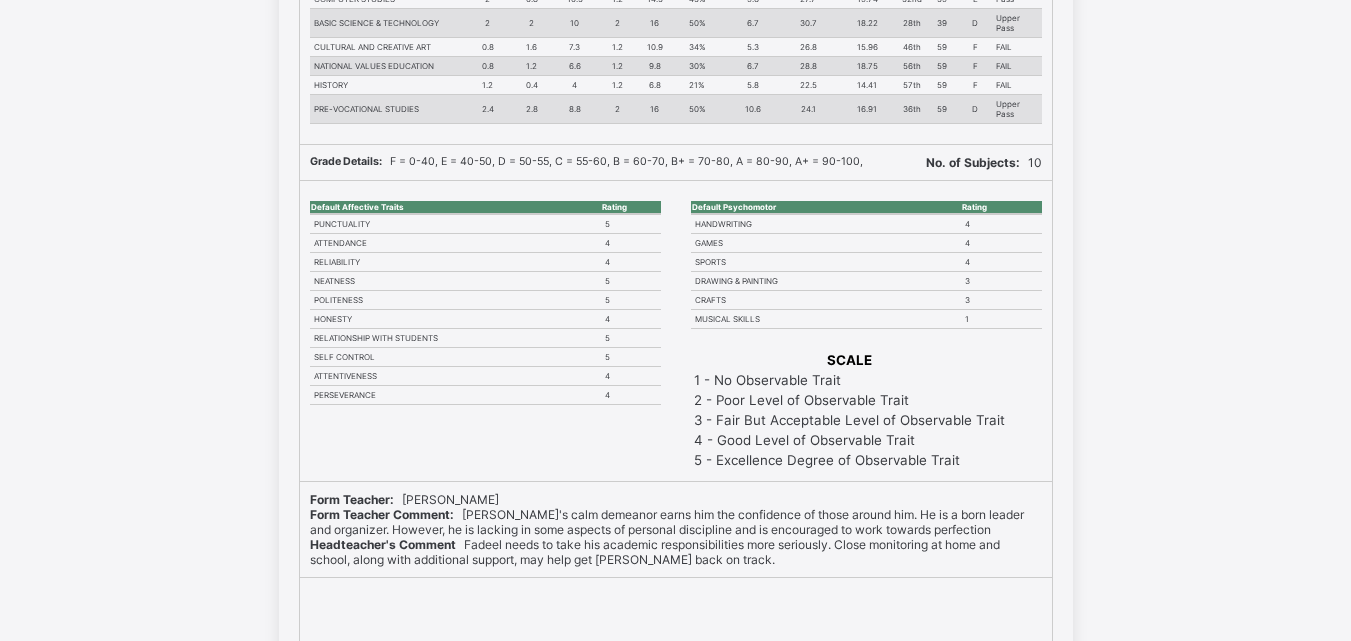 scroll, scrollTop: 0, scrollLeft: 0, axis: both 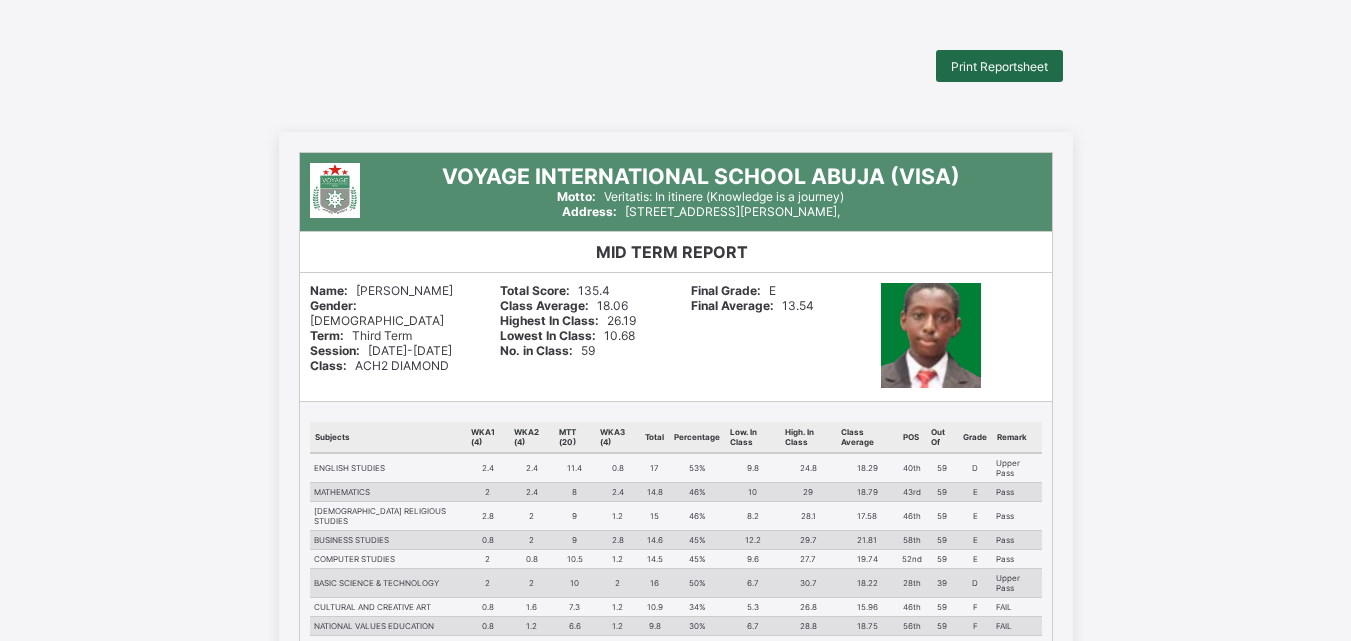 click on "Print Reportsheet" at bounding box center (999, 66) 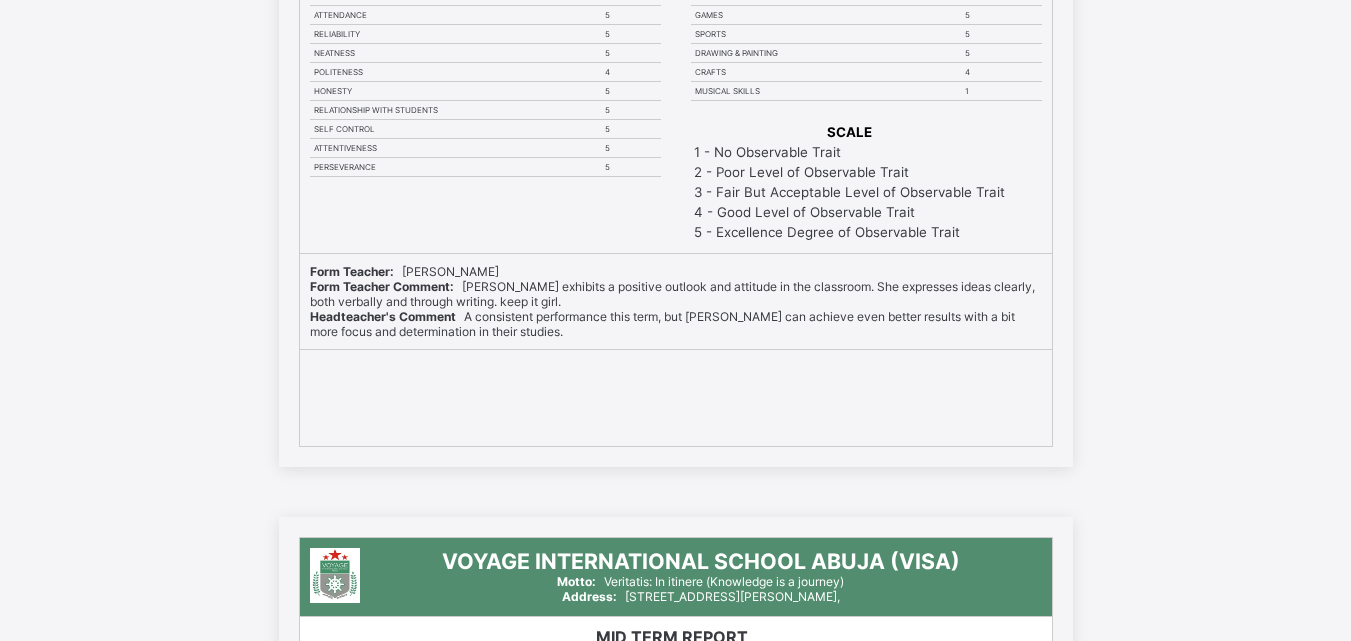 scroll, scrollTop: 0, scrollLeft: 0, axis: both 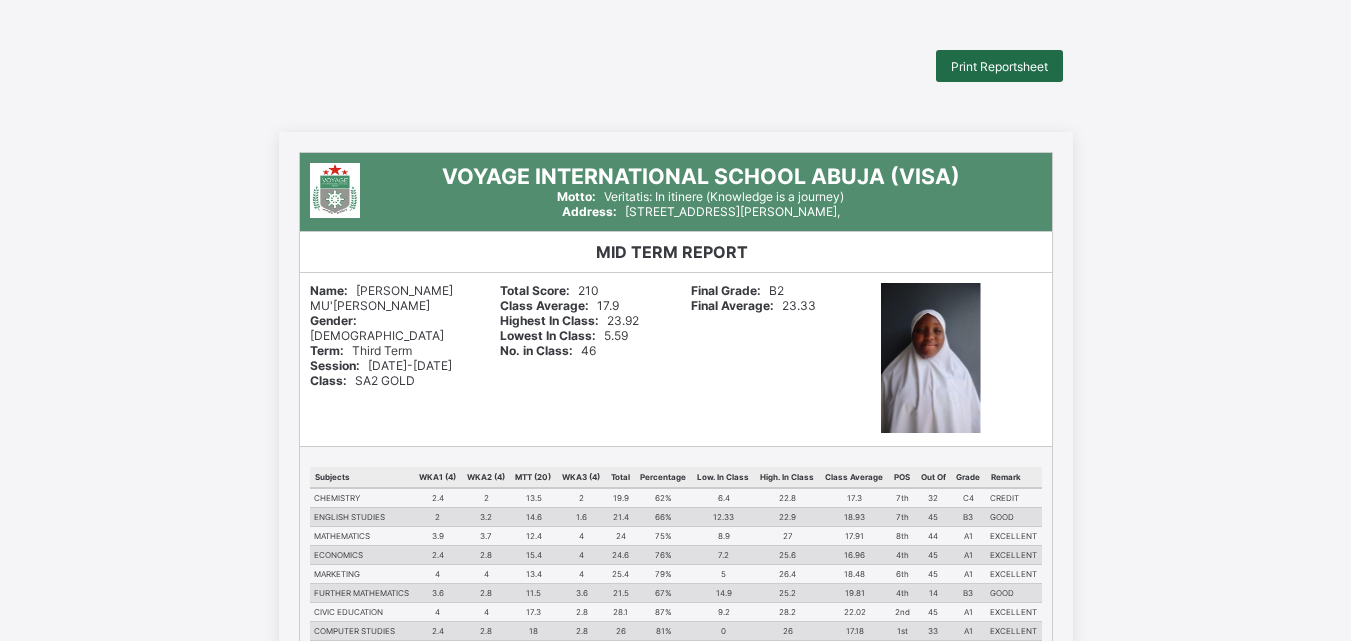 click on "Print Reportsheet" at bounding box center [999, 66] 